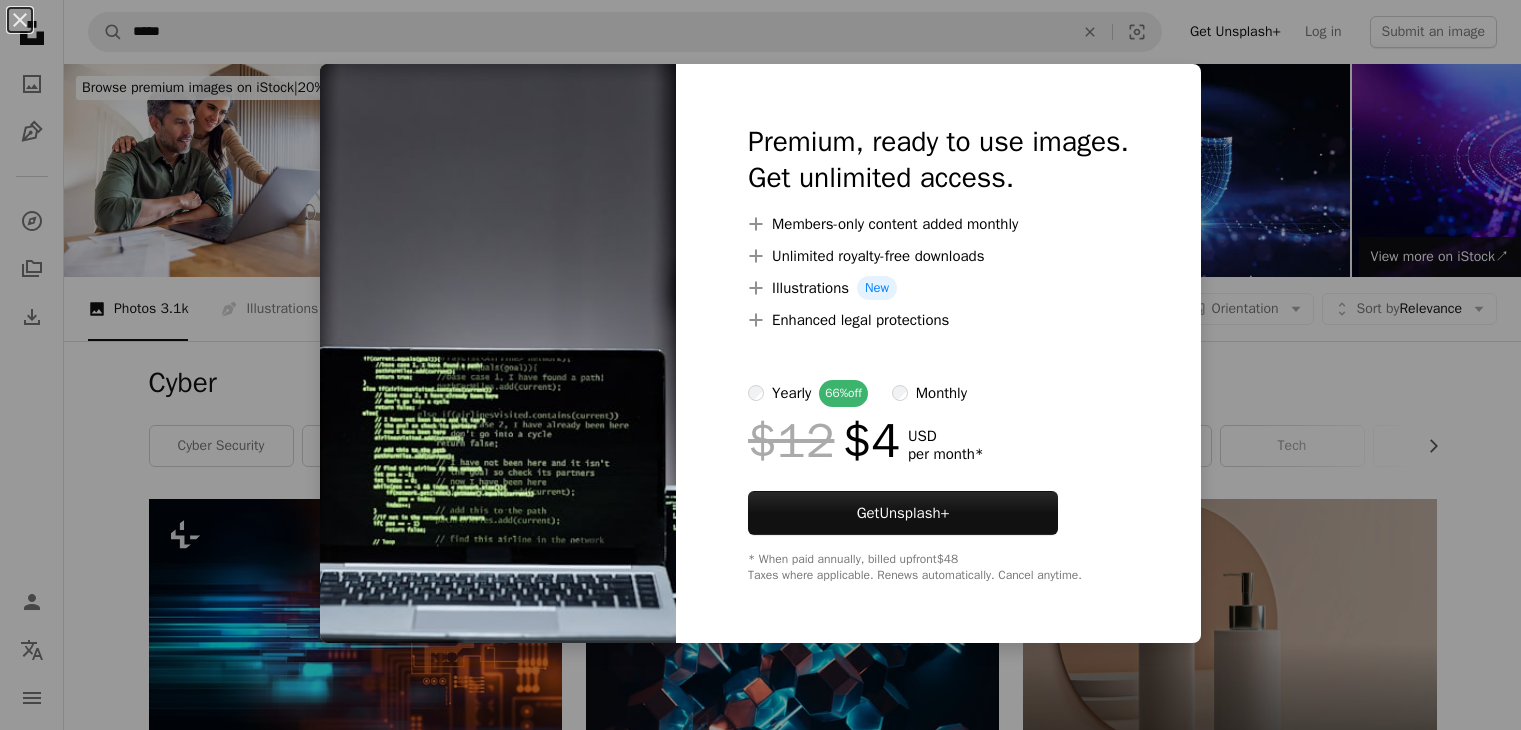 scroll, scrollTop: 4300, scrollLeft: 0, axis: vertical 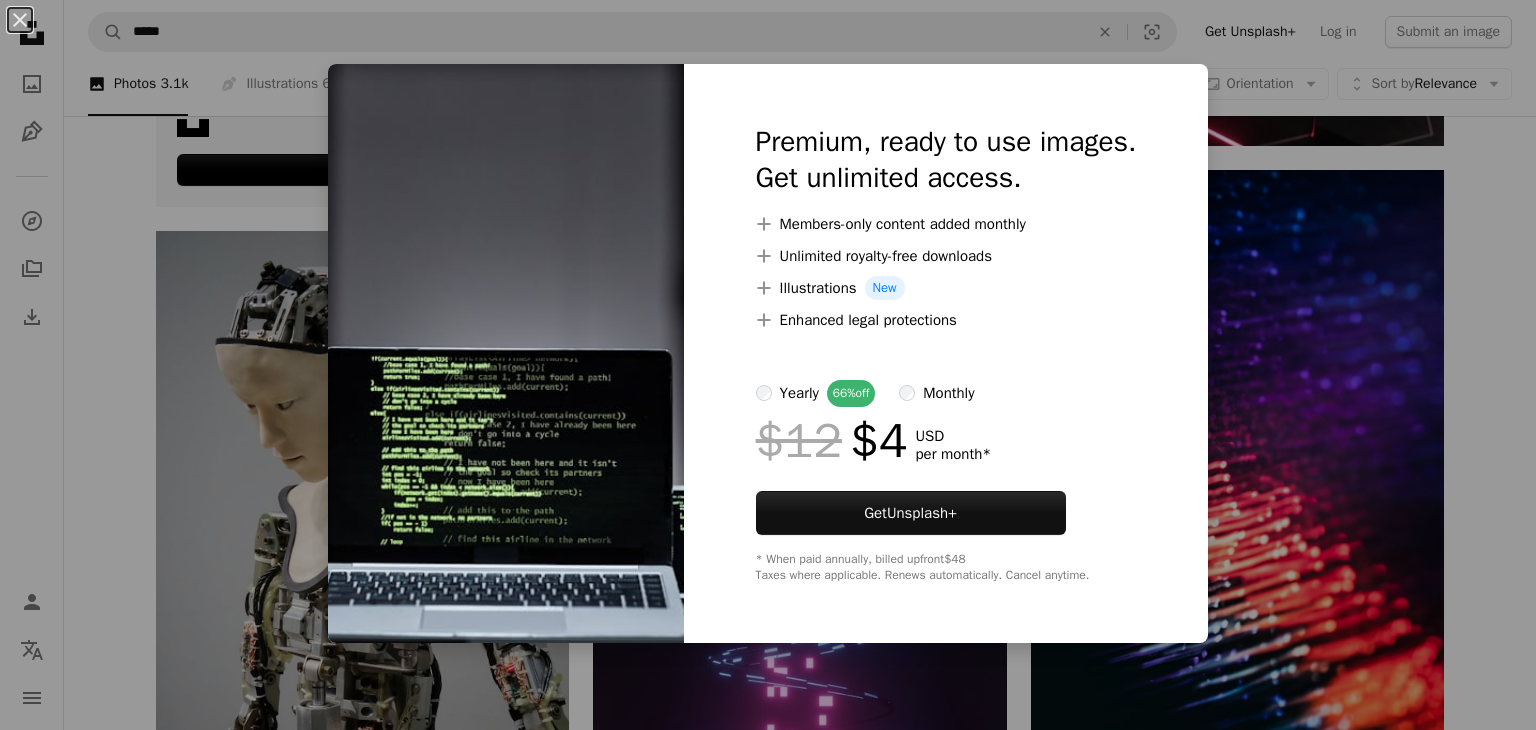 click on "An X shape Premium, ready to use images. Get unlimited access. A plus sign Members-only content added monthly A plus sign Unlimited royalty-free downloads A plus sign Illustrations  New A plus sign Enhanced legal protections yearly 66%  off monthly $12   $4 USD per month * Get  Unsplash+ * When paid annually, billed upfront  $48 Taxes where applicable. Renews automatically. Cancel anytime." at bounding box center (768, 365) 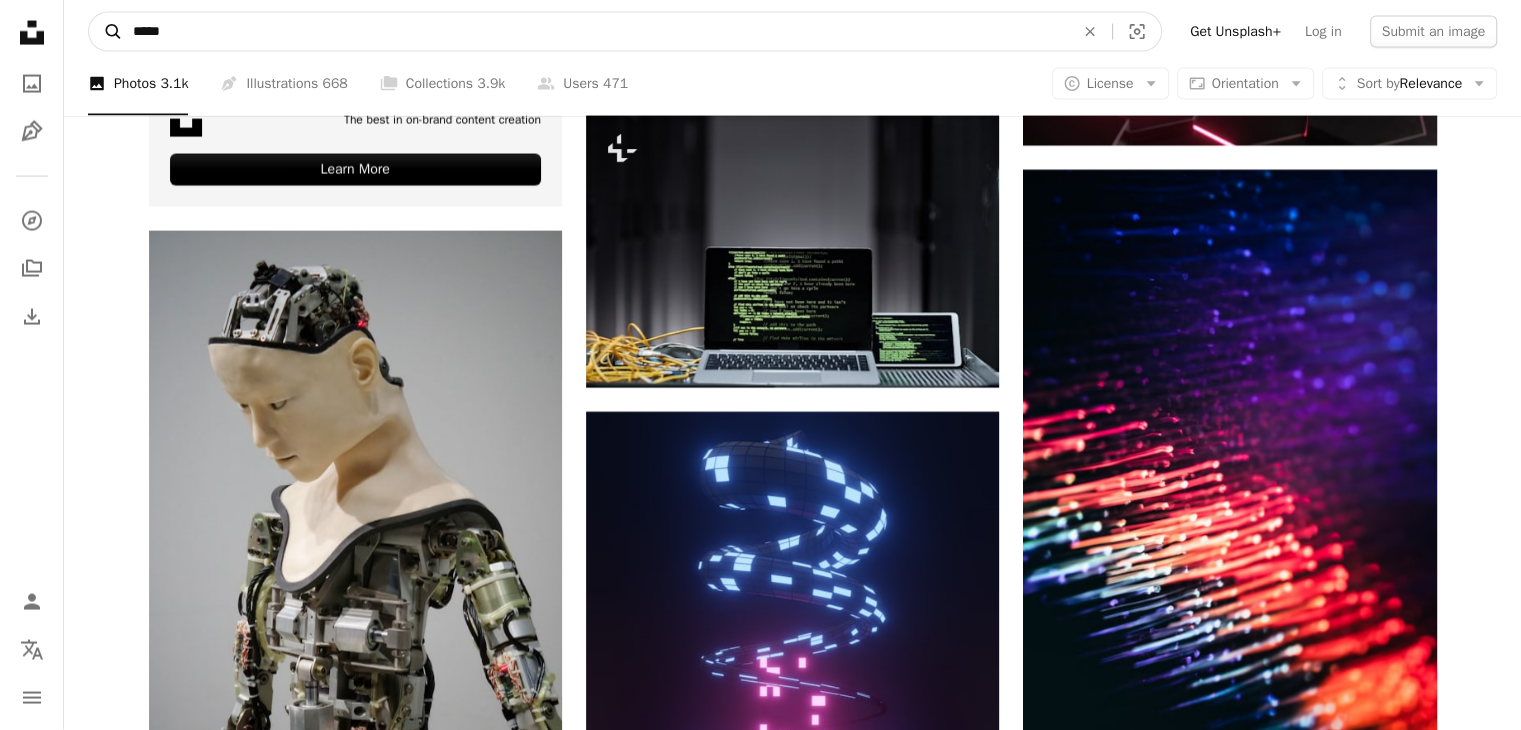 drag, startPoint x: 129, startPoint y: 28, endPoint x: 101, endPoint y: 25, distance: 28.160255 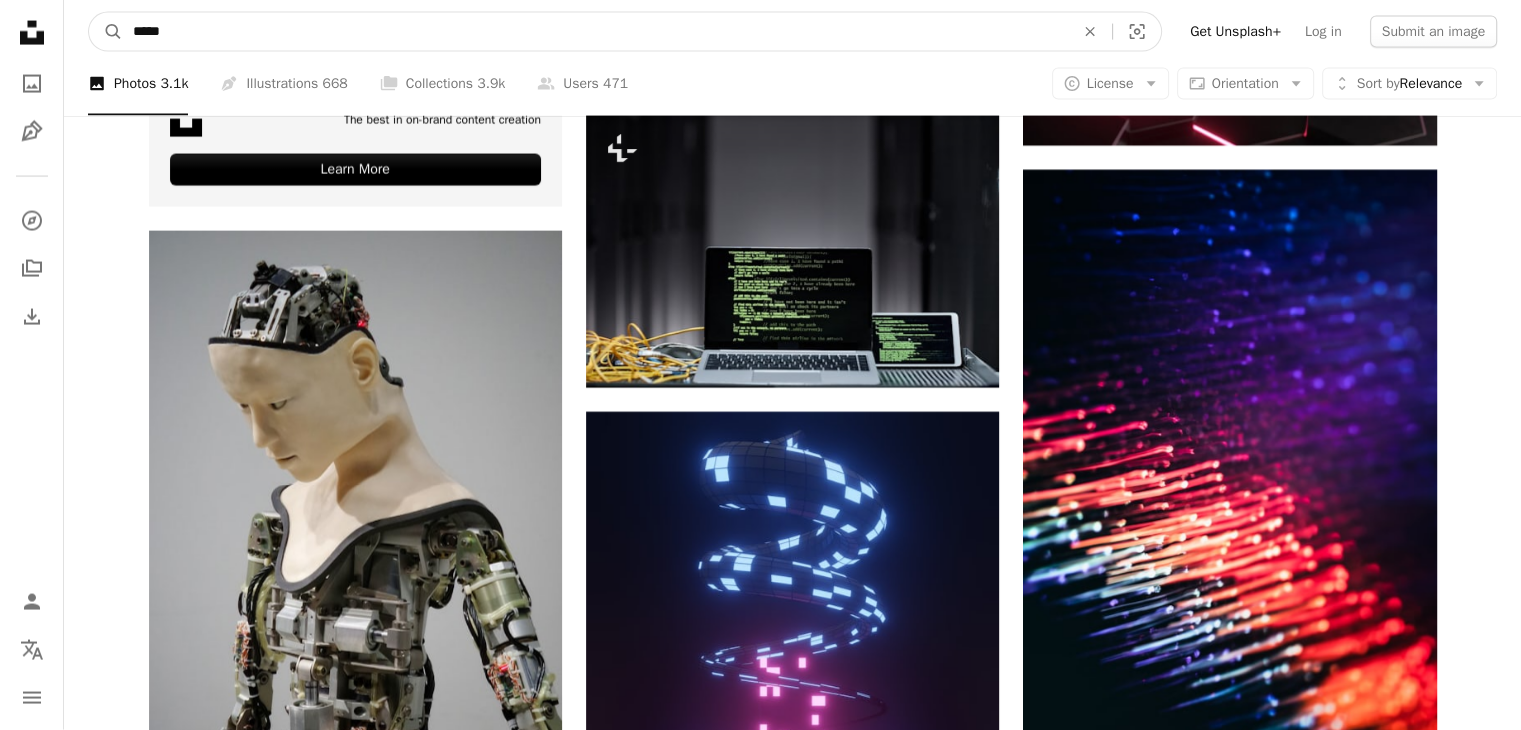 type on "*" 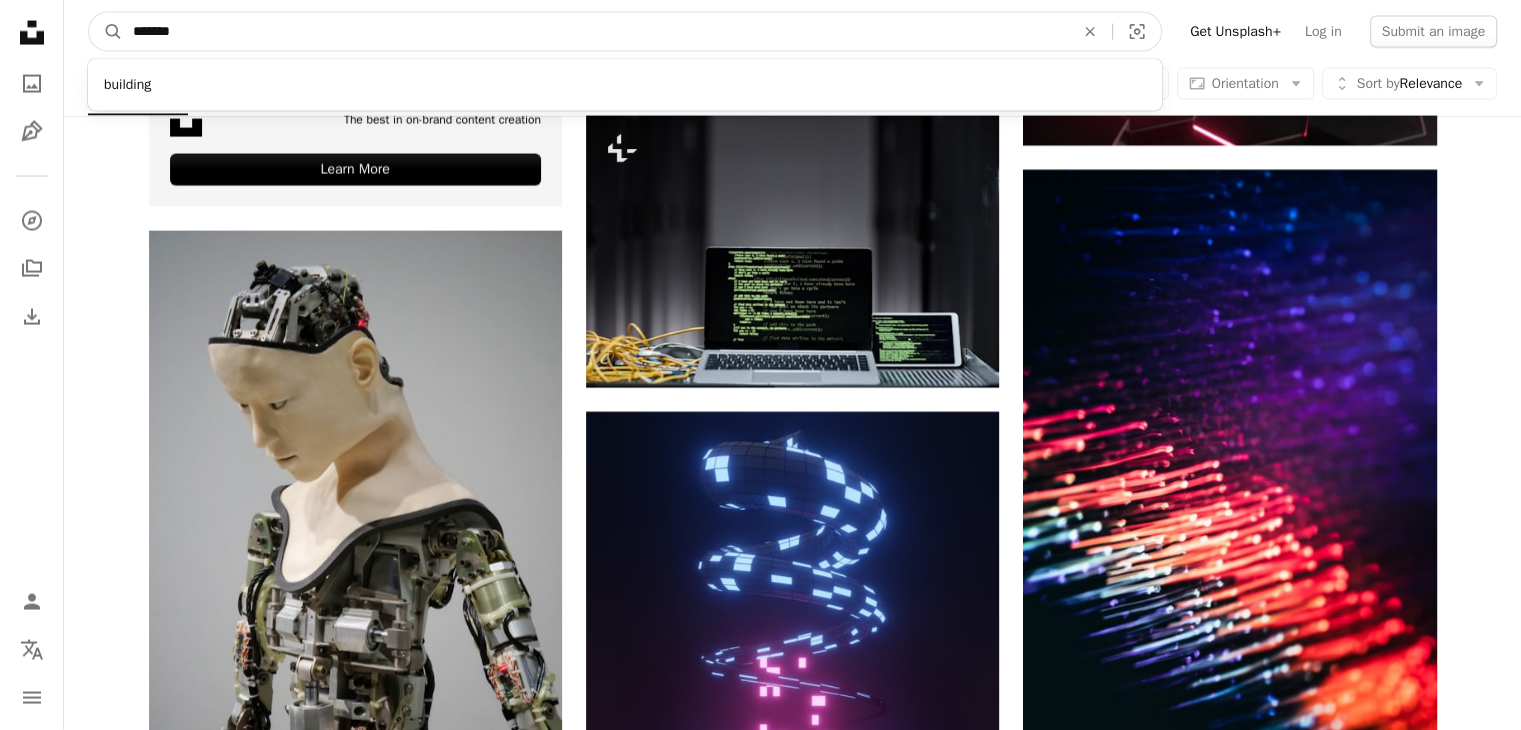 type on "********" 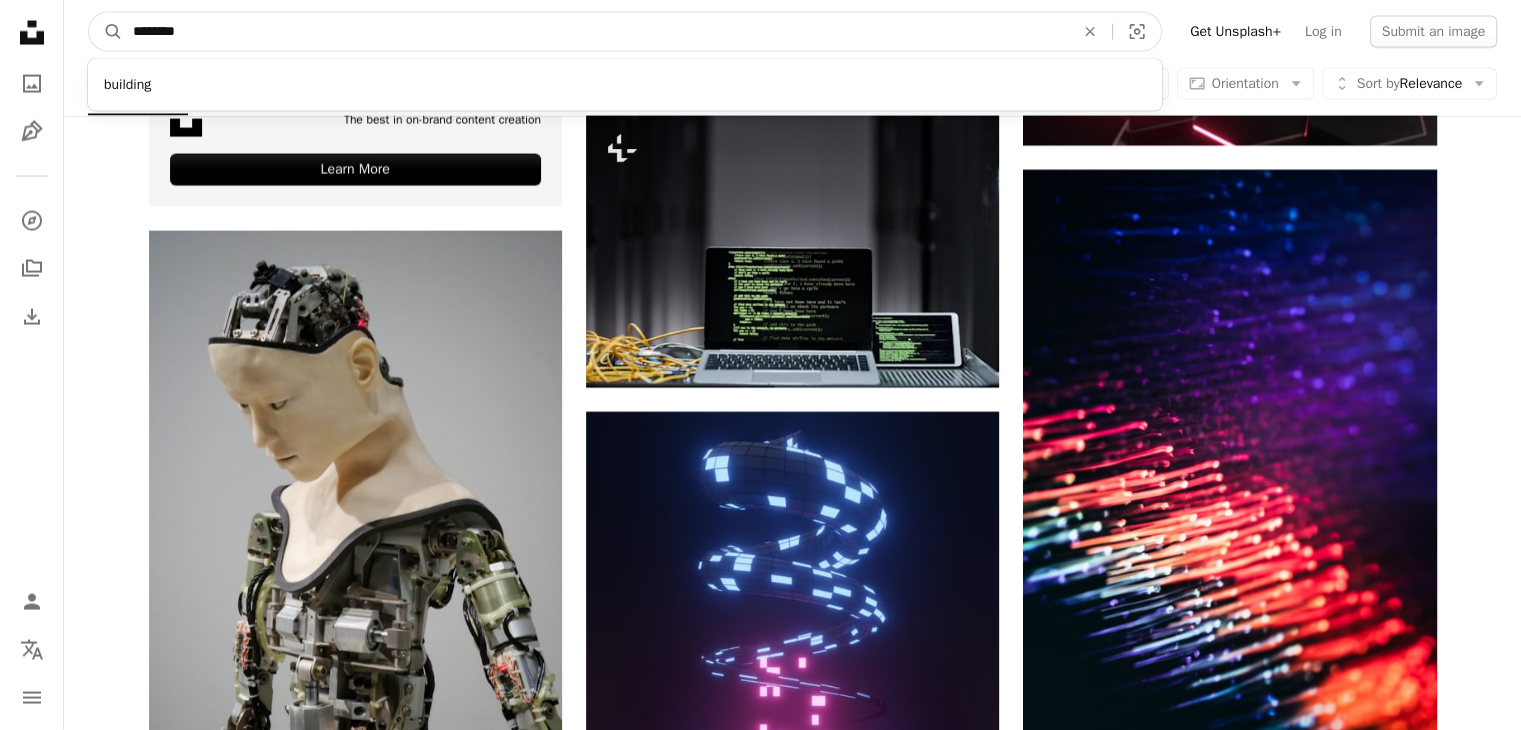 click on "A magnifying glass" at bounding box center (106, 32) 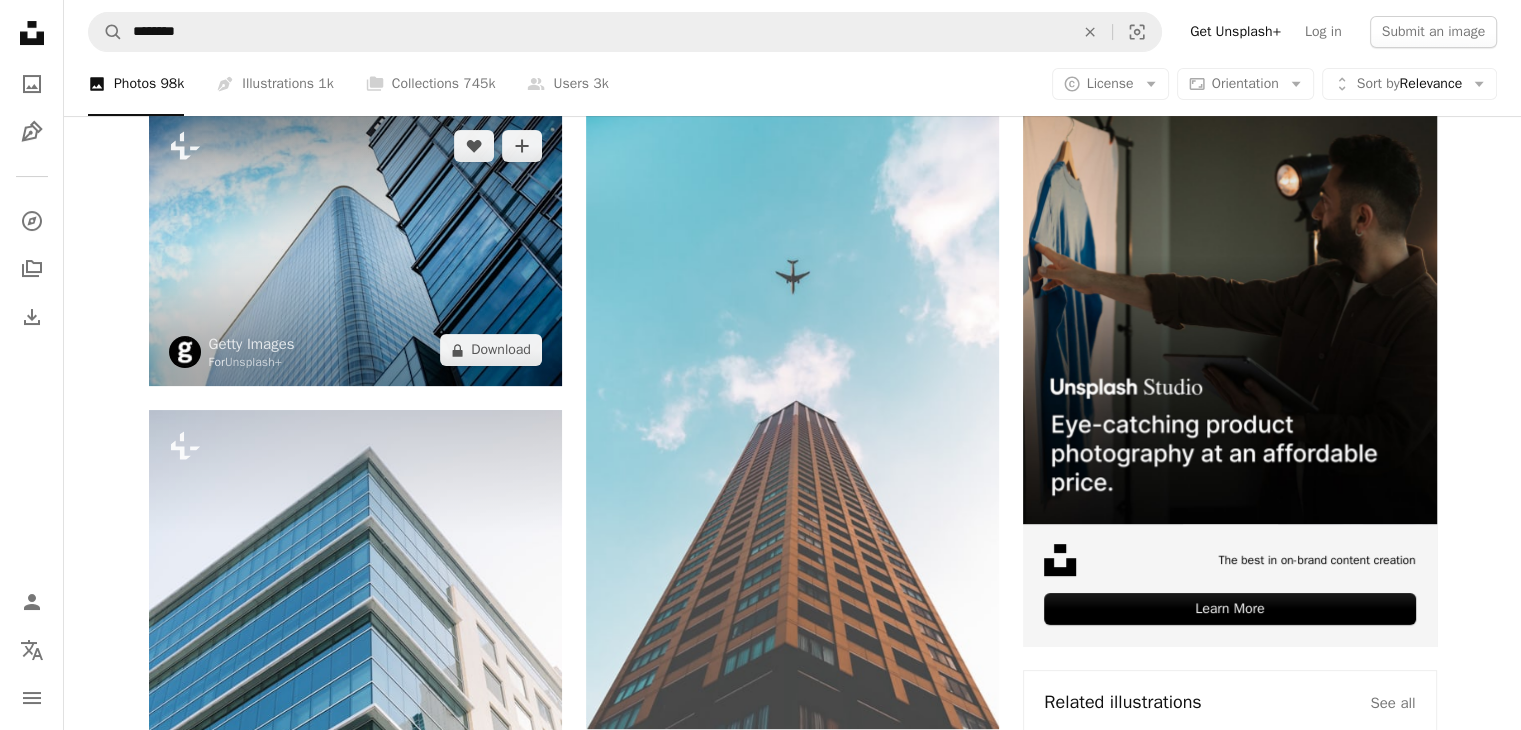 scroll, scrollTop: 500, scrollLeft: 0, axis: vertical 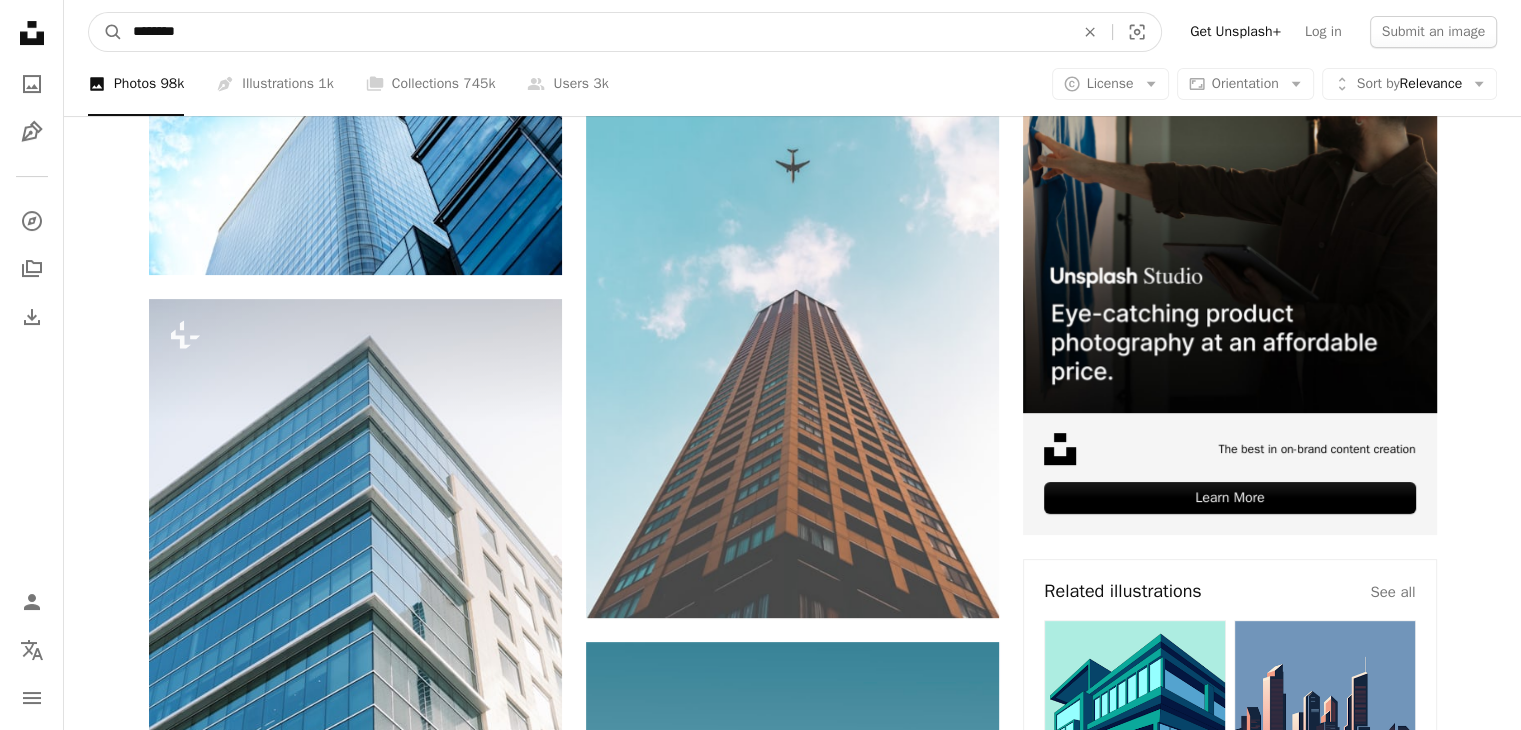 drag, startPoint x: 248, startPoint y: 29, endPoint x: 0, endPoint y: 25, distance: 248.03226 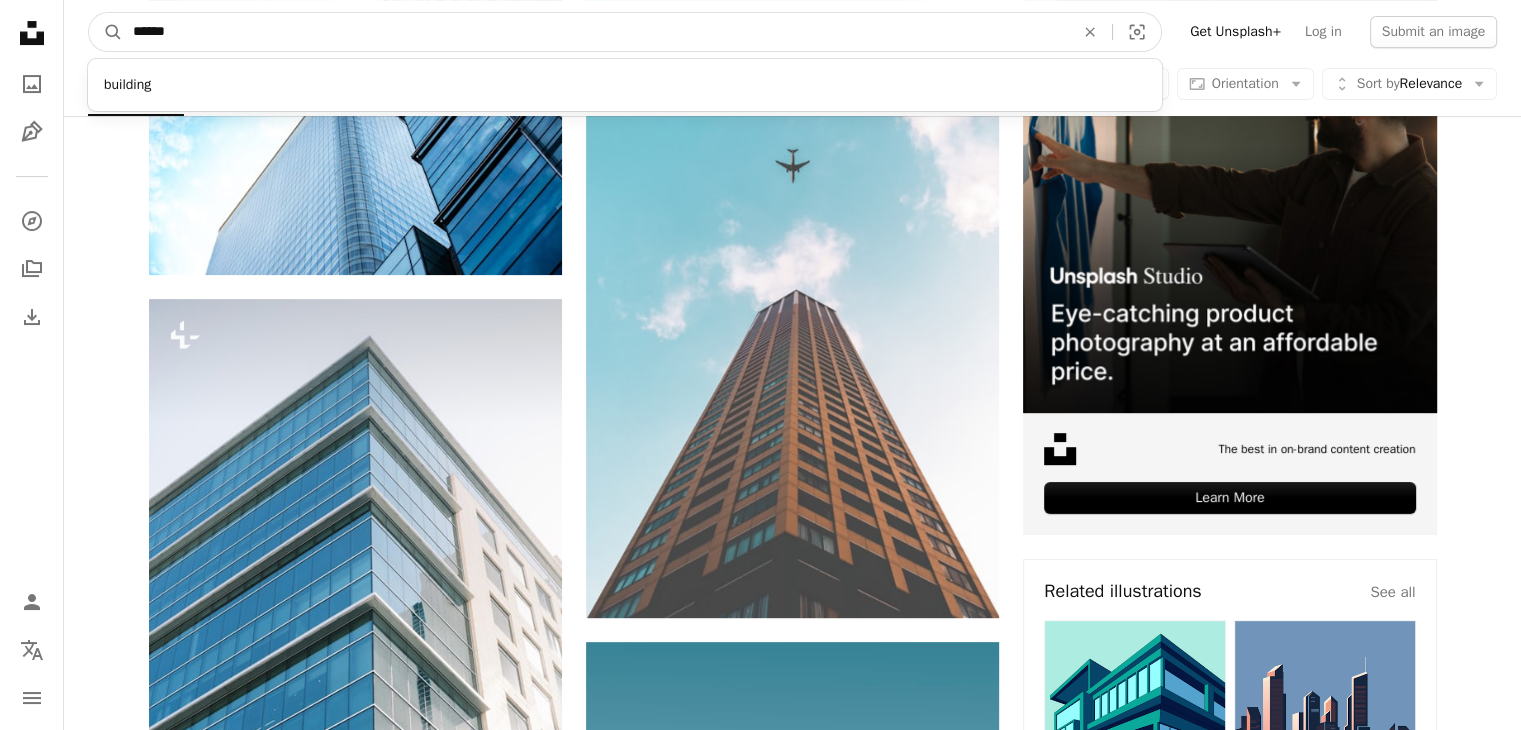 type on "*******" 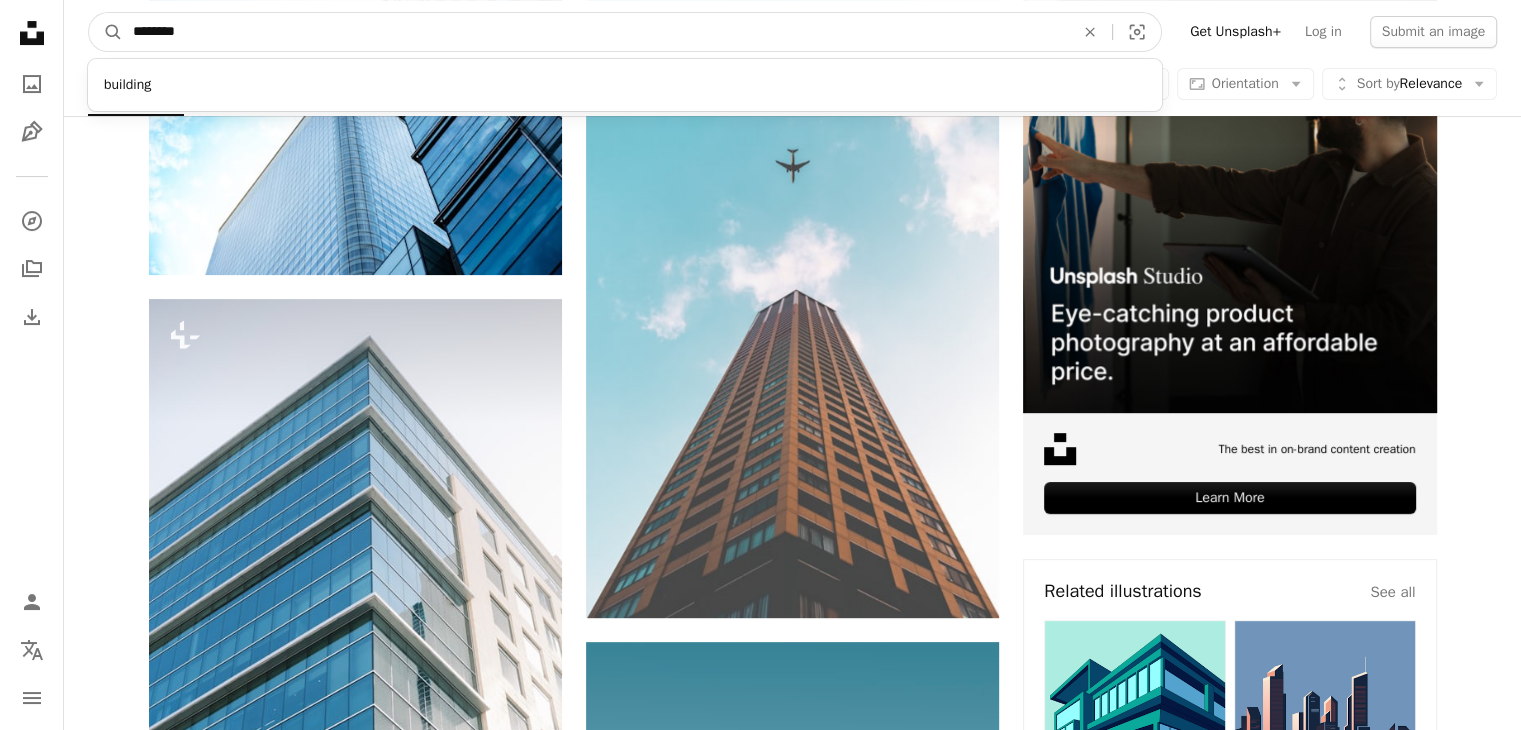 click on "A magnifying glass" at bounding box center [106, 32] 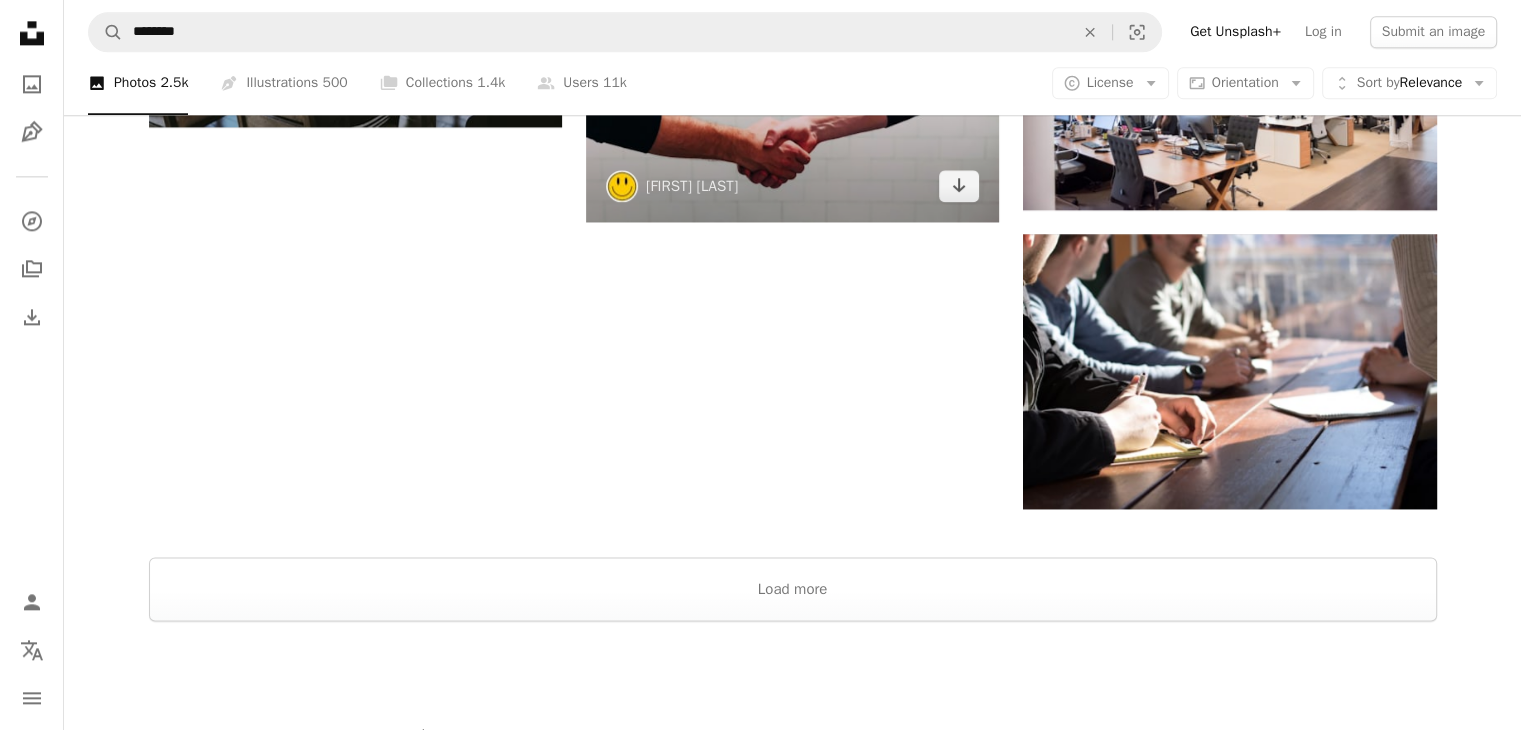 scroll, scrollTop: 2700, scrollLeft: 0, axis: vertical 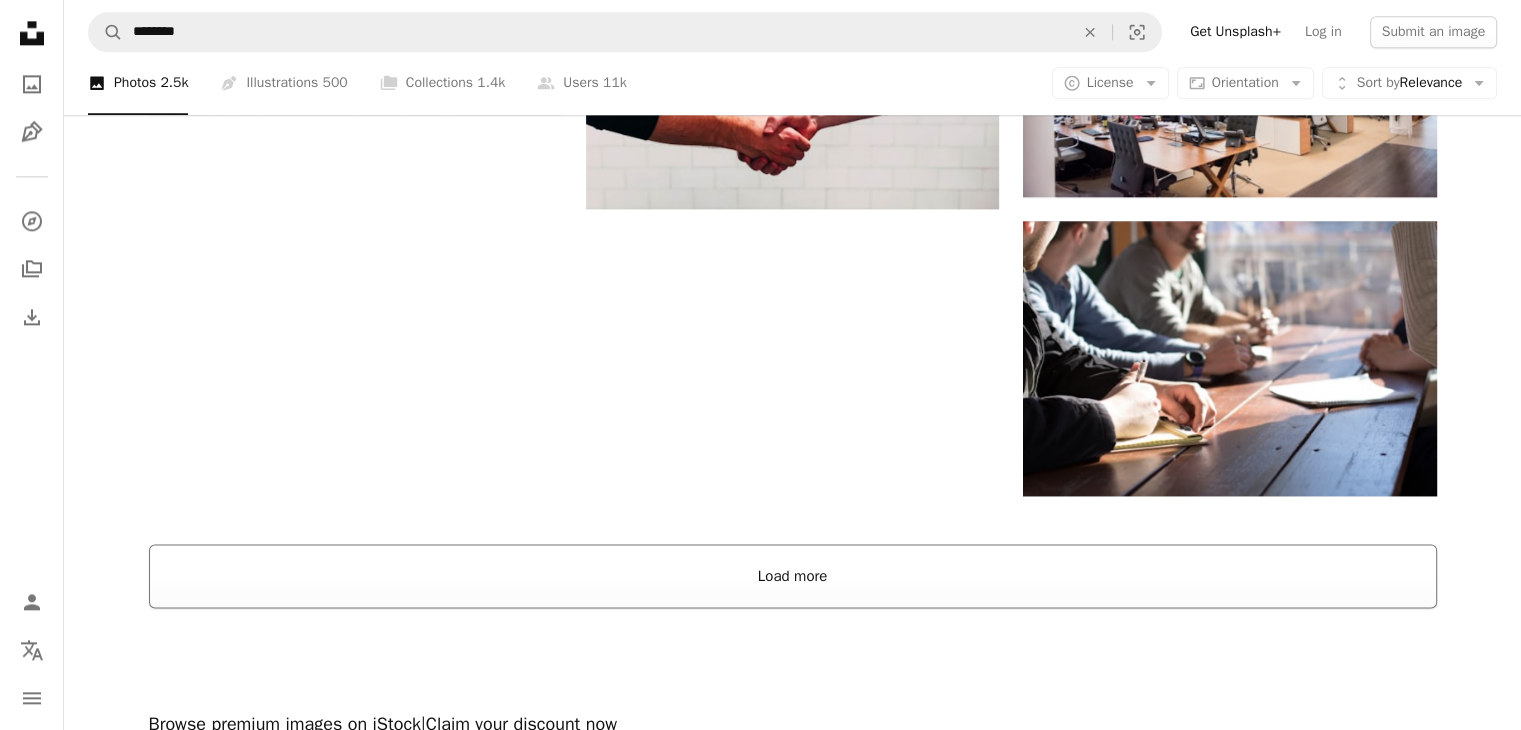 click on "Load more" at bounding box center (793, 576) 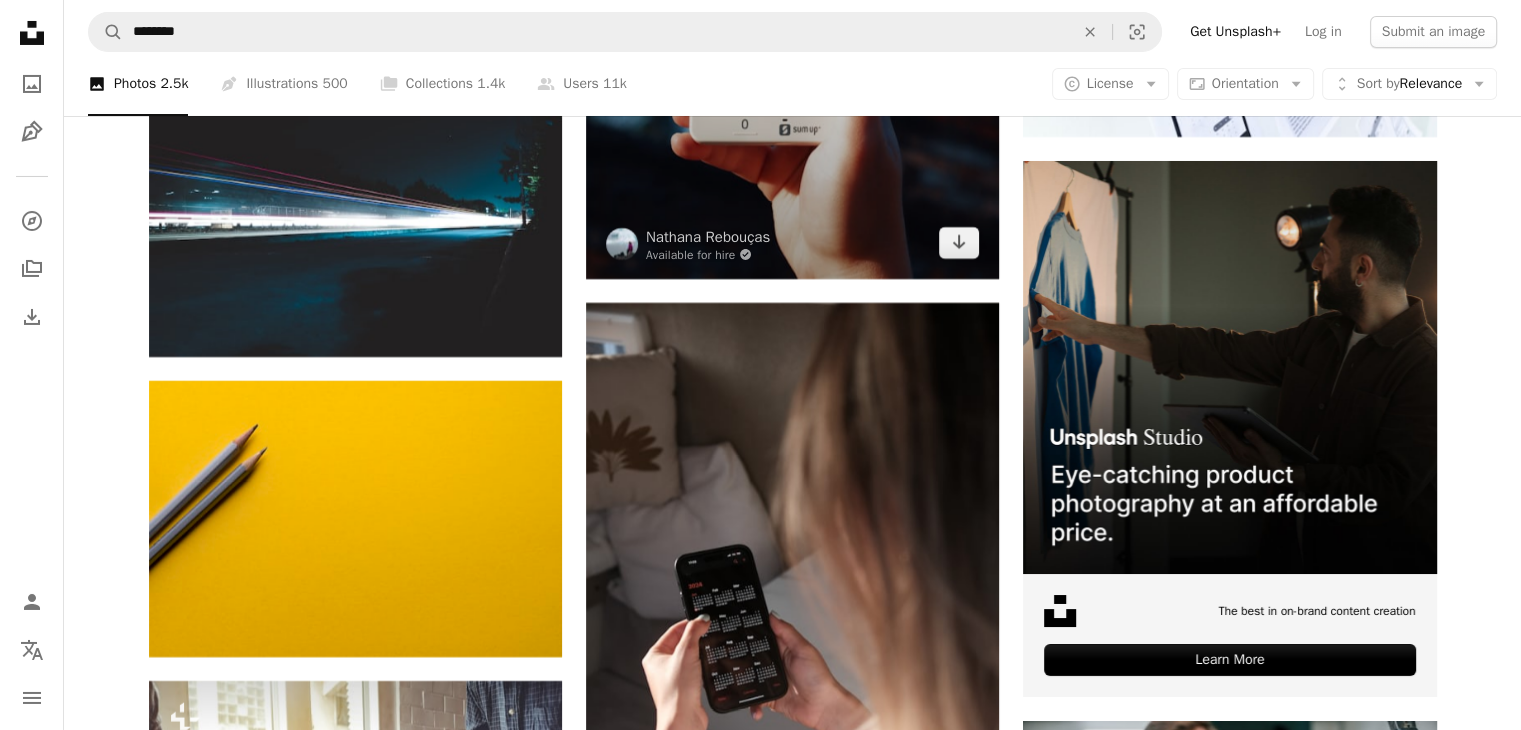 scroll, scrollTop: 7300, scrollLeft: 0, axis: vertical 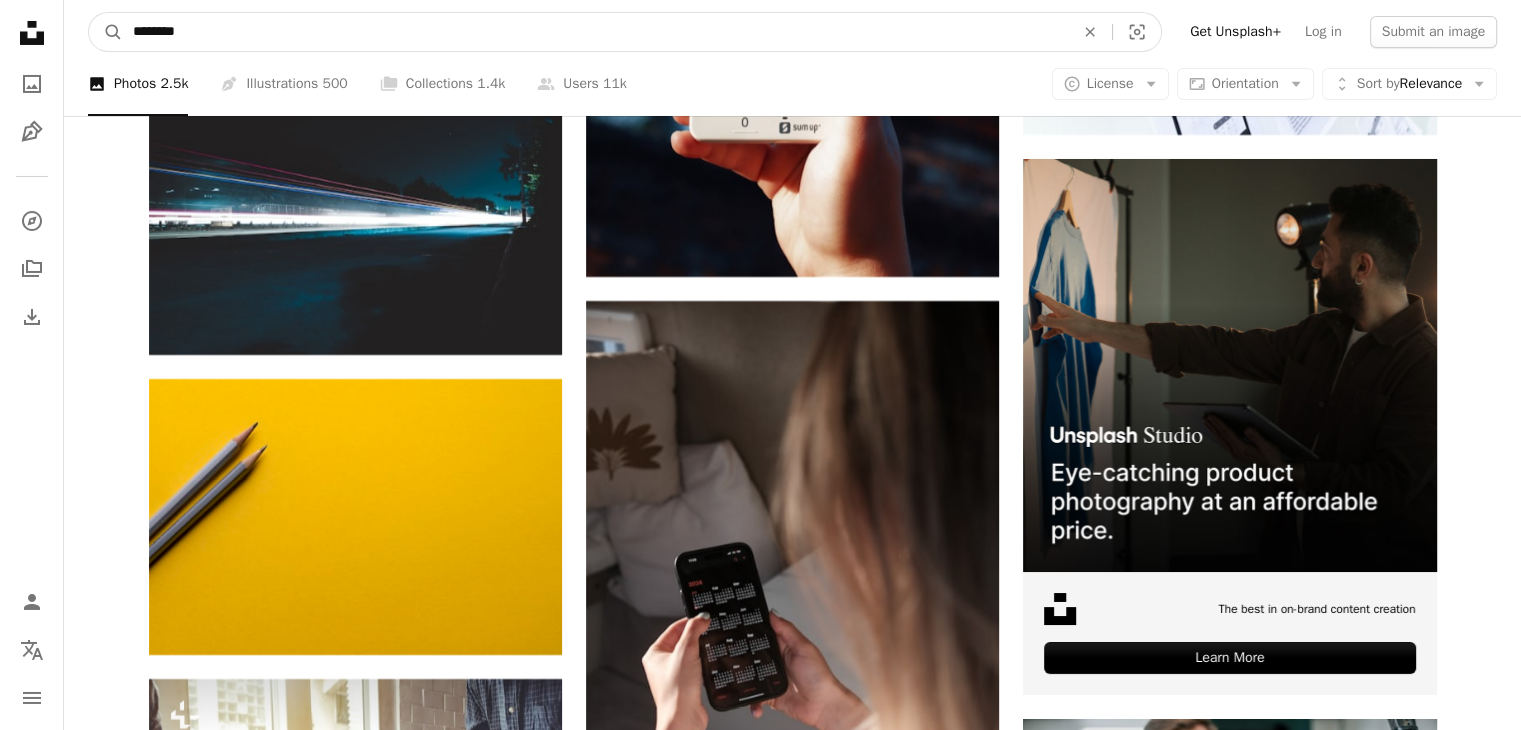drag, startPoint x: 186, startPoint y: 31, endPoint x: 63, endPoint y: 21, distance: 123.40584 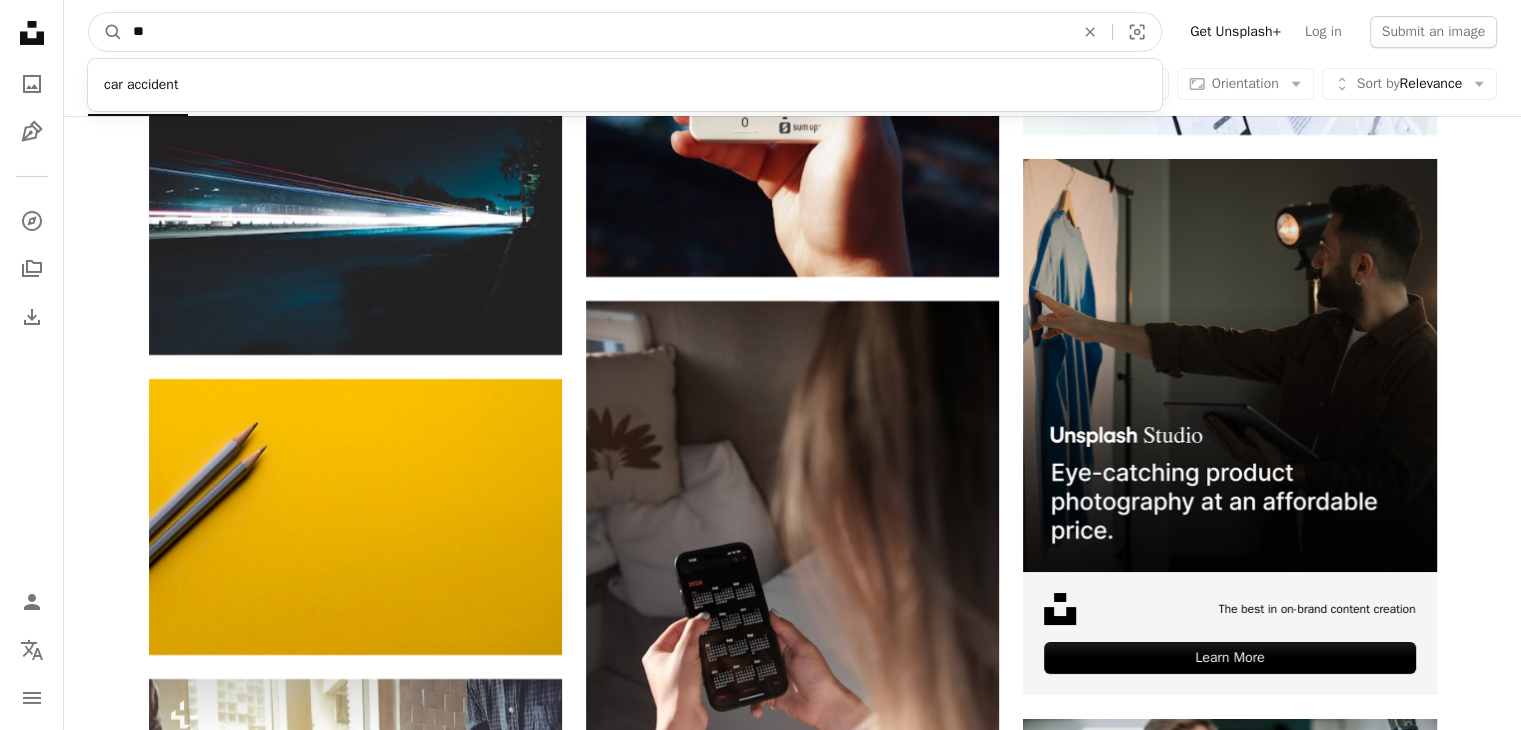 type on "*" 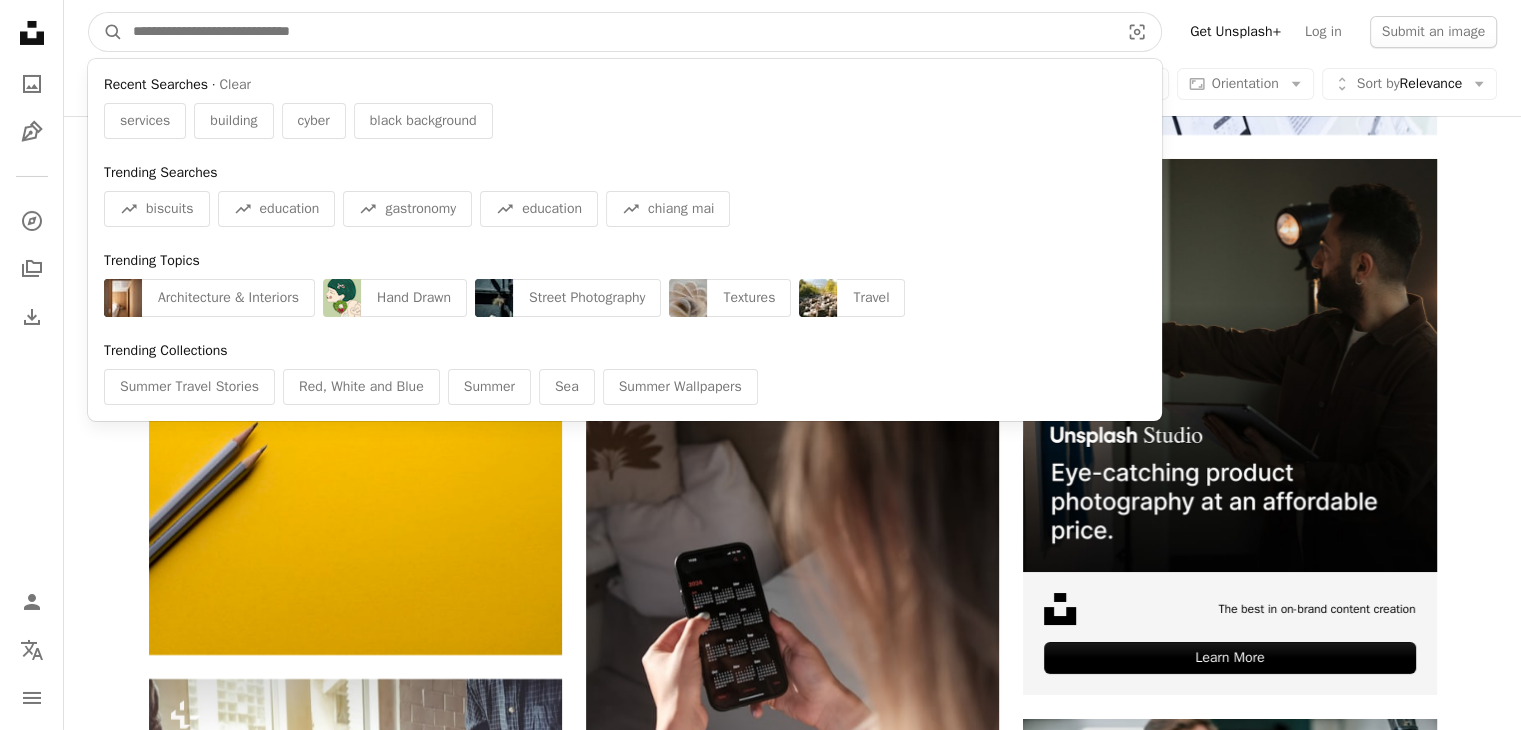 type 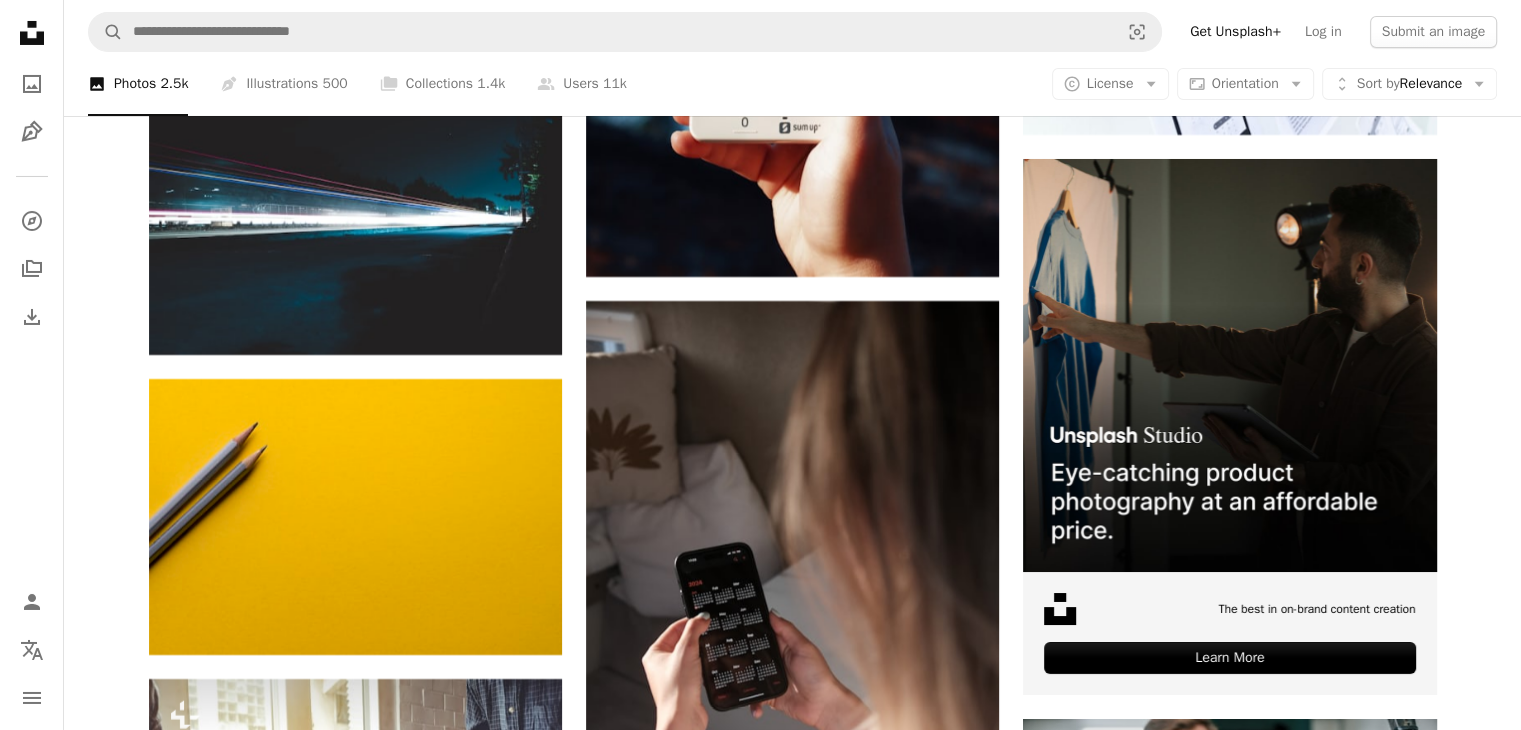 click on "A photo Pen Tool A compass A stack of folders Download Person Localization icon navigation menu A magnifying glass ******** An X shape Visual search Get Unsplash+ Log in Submit an image Browse premium images on iStock  |  20% off at iStock  ↗ Browse premium images on iStock 20% off at iStock  ↗ View more  ↗ View more on iStock  ↗ A photo Photos   2.5k Pen Tool Illustrations   500 A stack of folders Collections   1.4k A group of people Users   11k A copyright icon © License Arrow down Aspect ratio Orientation Arrow down Unfold Sort by  Relevance Arrow down Filters Filters Services Chevron right service business our services customer service it services website work person office technology management digital services Plus sign for Unsplash+ A heart A plus sign [FIRST] [LAST] For  Unsplash+ A lock   Download A heart A plus sign Scott Graham Arrow pointing down A heart A plus sign Cytonn Photography Arrow pointing down A heart A plus sign John Available for hire A checkmark inside of a circle Arrow pointing down Plus sign for Unsplash+ A heart A plus sign Getty Images For  Unsplash+ A lock   Download A heart A plus sign [FIRST] [LAST] Arrow pointing down A heart A plus sign Annie Spratt Arrow pointing down A heart A plus sign Alex Kotliarskyi Arrow pointing down A heart A plus sign [FIRST] [LAST] Available for hire A checkmark inside of a circle Arrow pointing down A heart A plus sign Helcim Payments Arrow pointing down –– ––– –––  –– ––– –  ––– –––  ––––  –   – –– –––  – – ––– –– –– –––– –– On-brand and on budget images for your next campaign Learn More A heart A plus sign Jon Tyson Arrow pointing down A heart A plus sign For" at bounding box center [792, -1194] 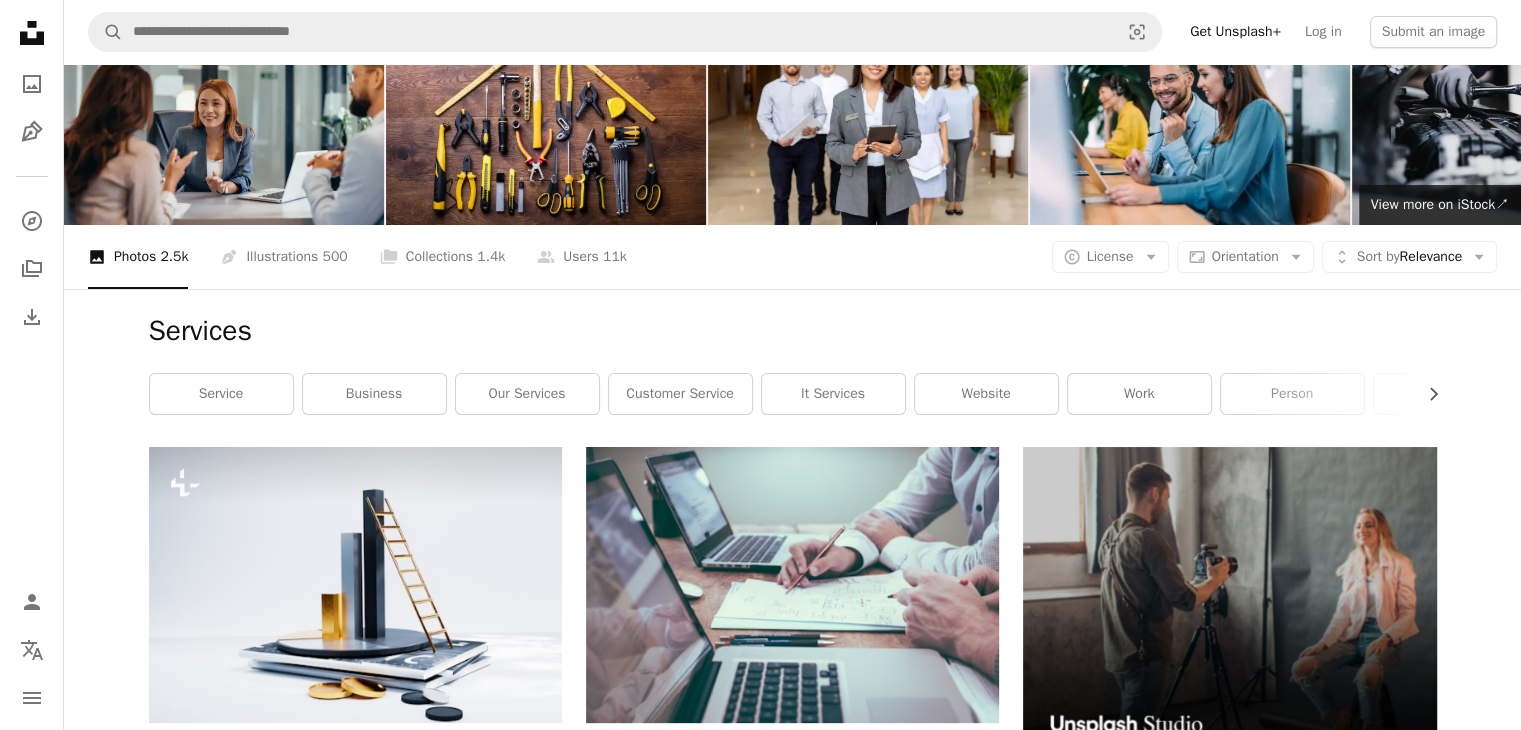 scroll, scrollTop: 0, scrollLeft: 0, axis: both 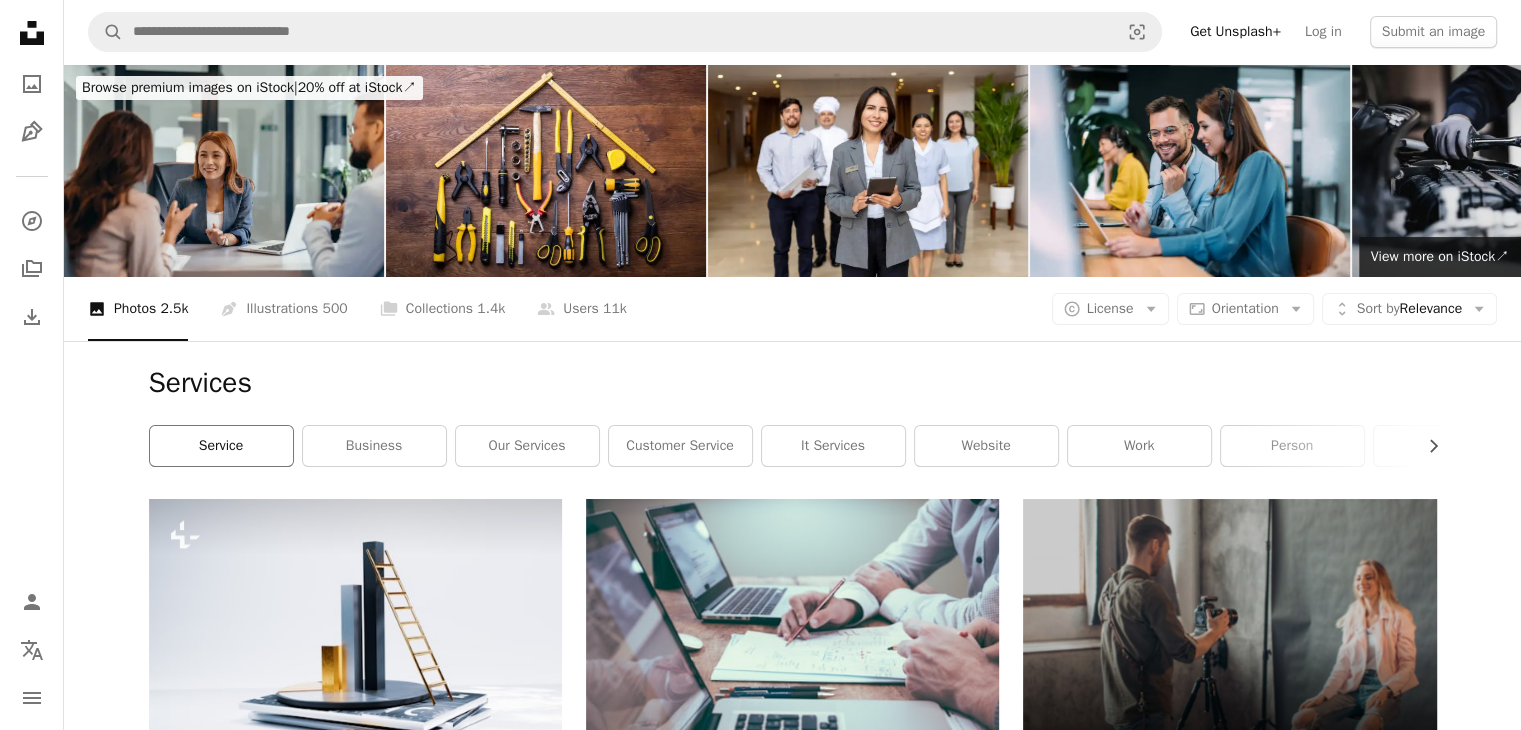 click on "service" at bounding box center [221, 446] 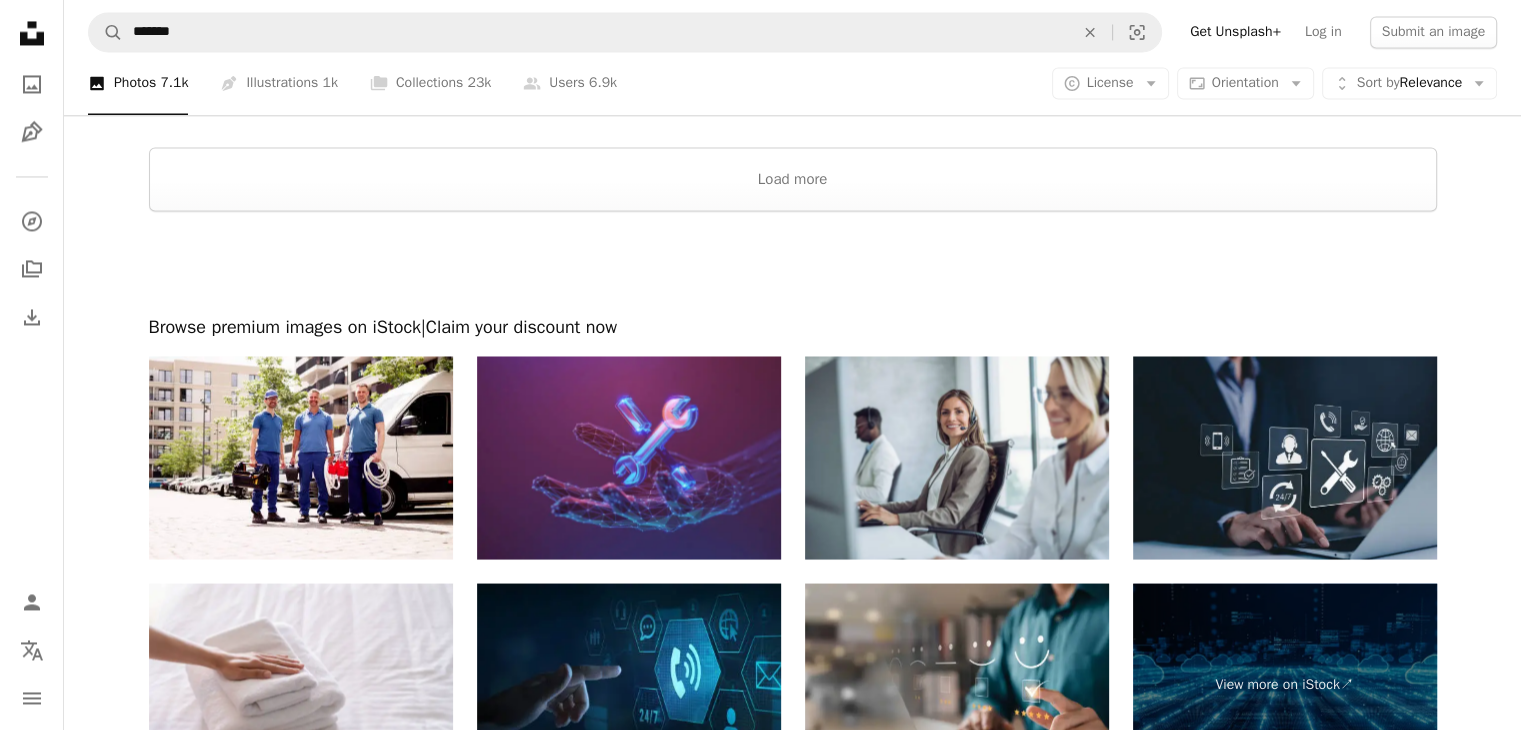 scroll, scrollTop: 3500, scrollLeft: 0, axis: vertical 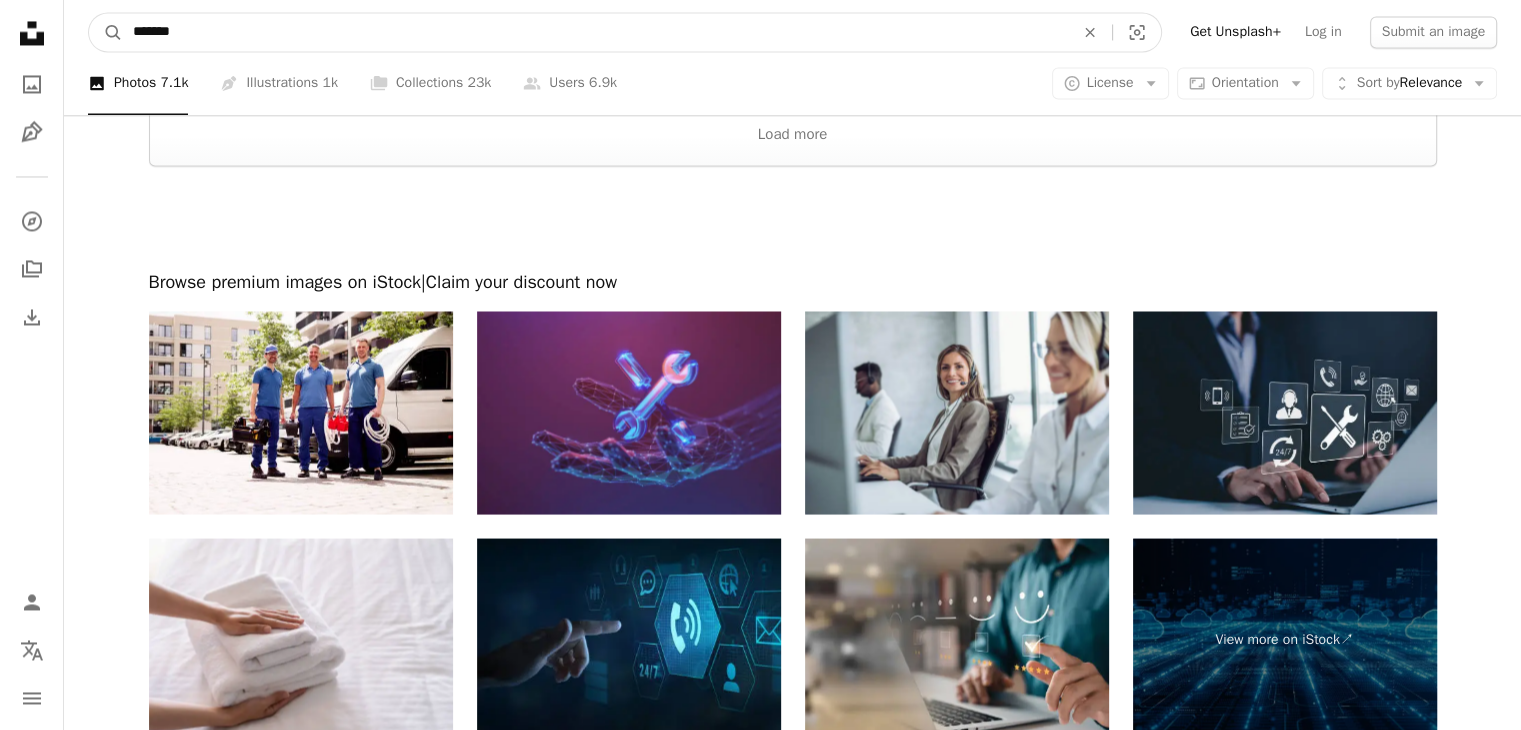 click on "*******" at bounding box center [595, 32] 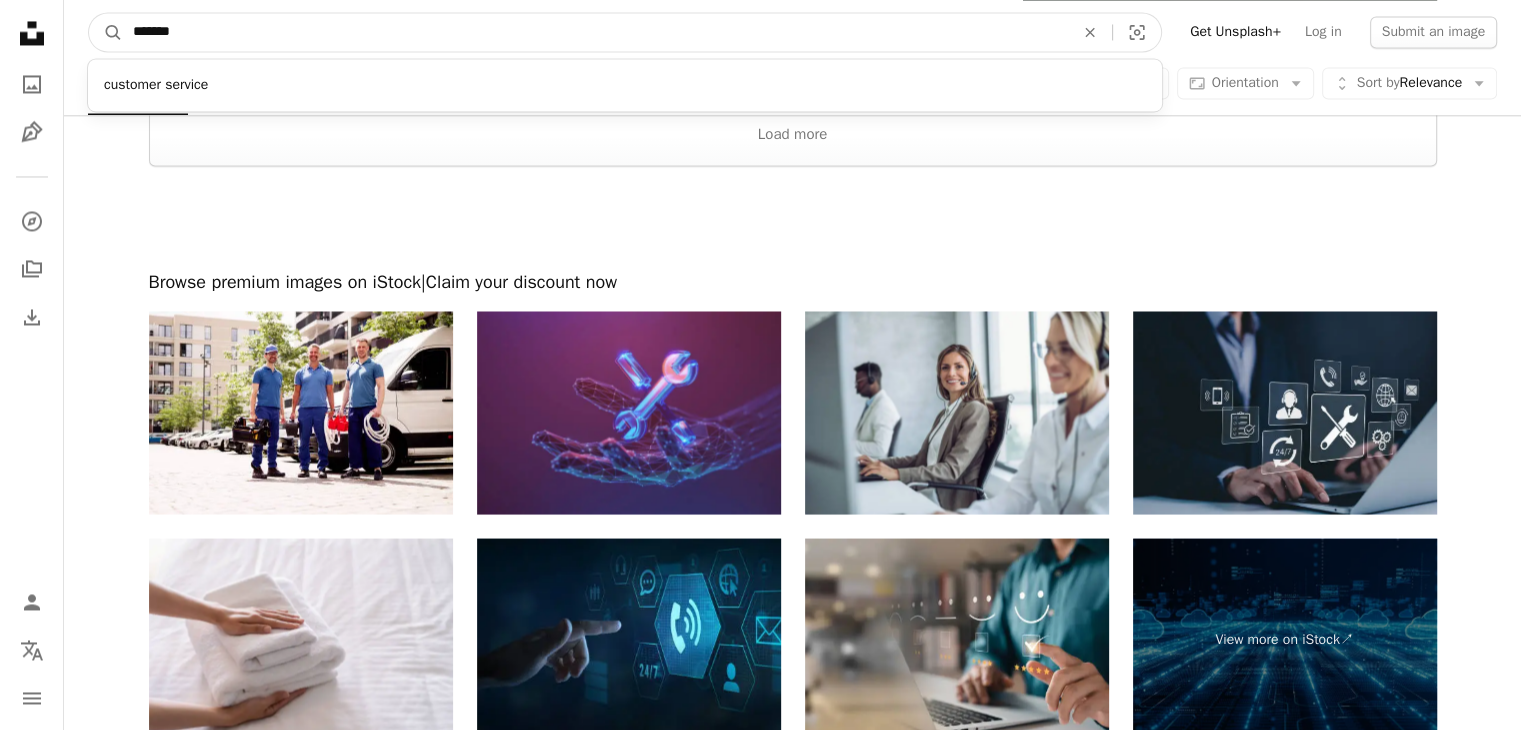 paste 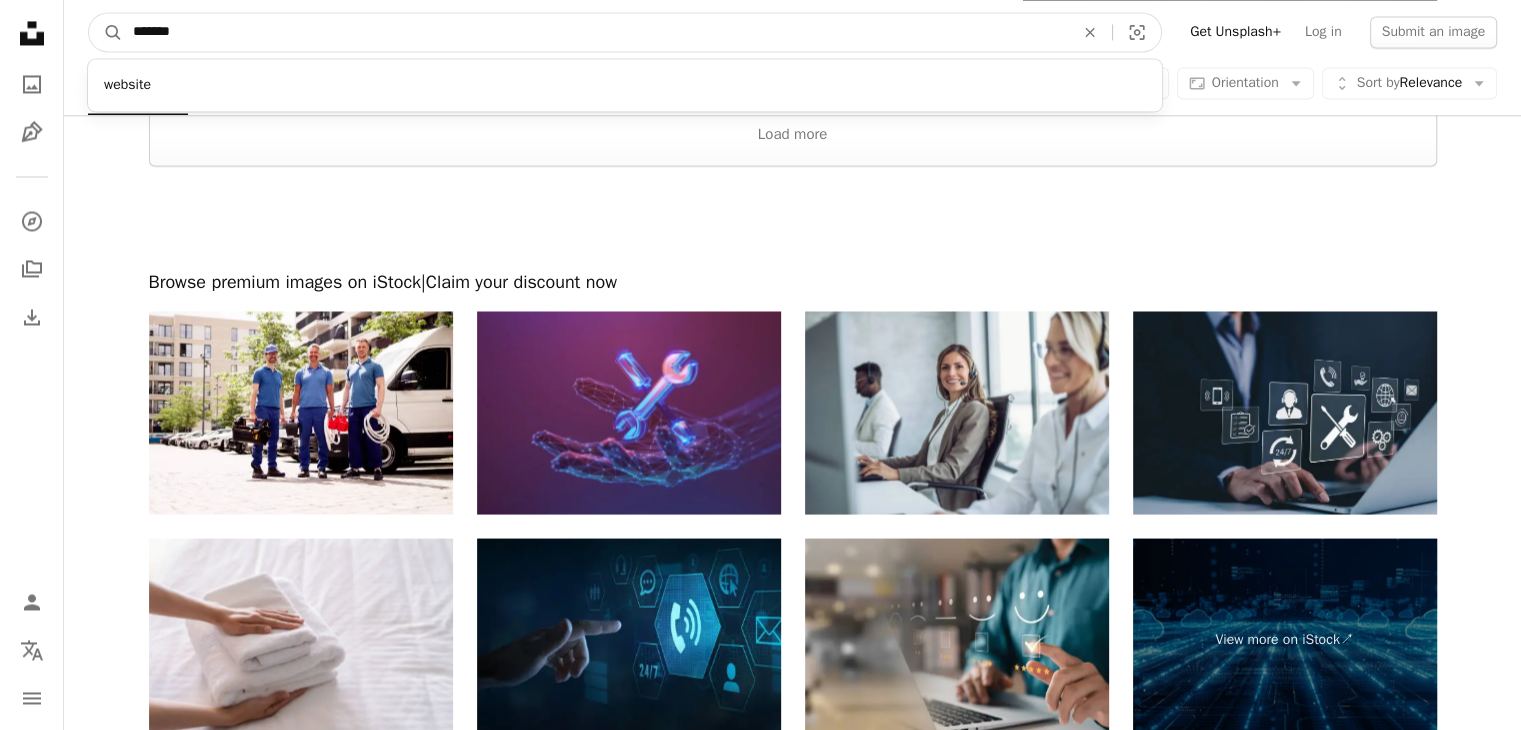 click on "A magnifying glass" at bounding box center (106, 32) 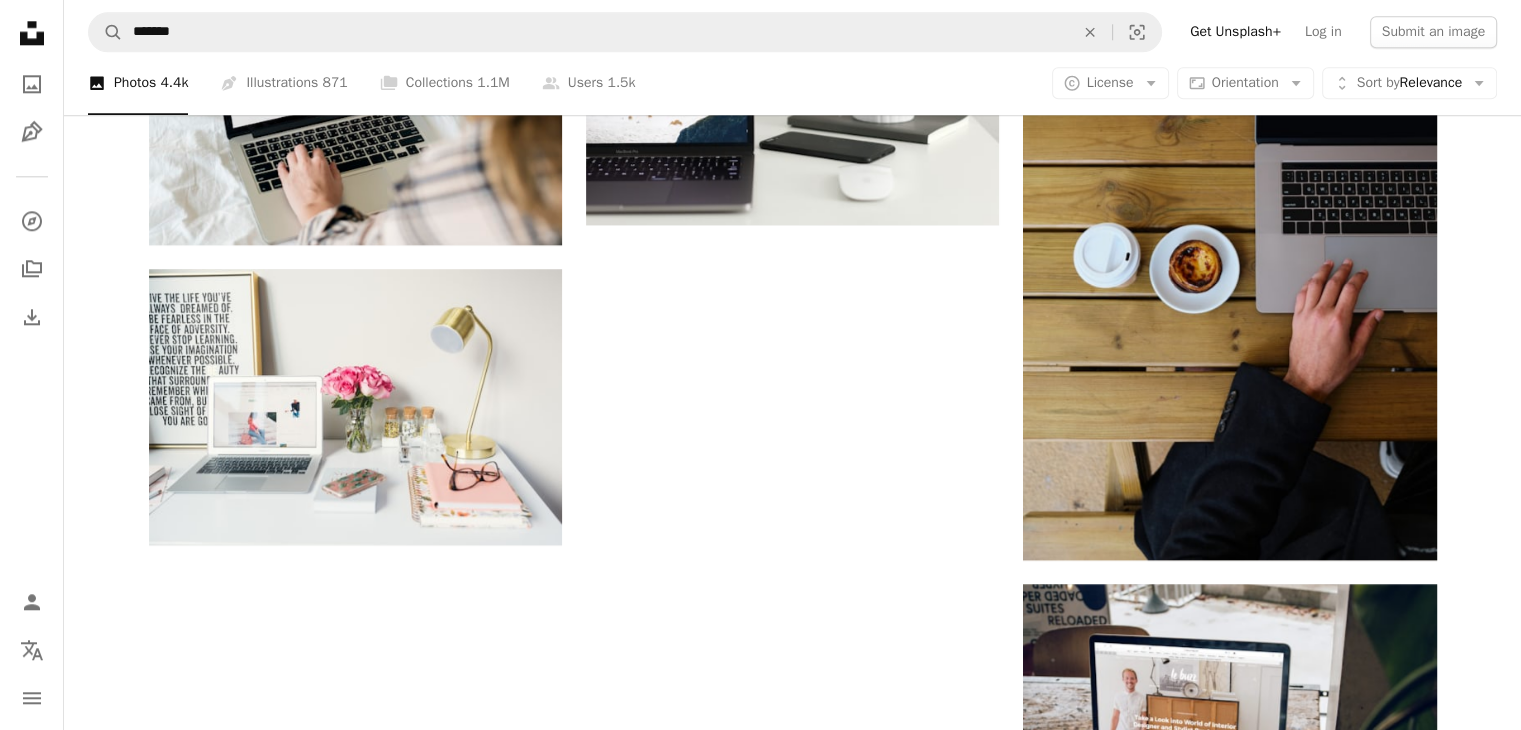 scroll, scrollTop: 2700, scrollLeft: 0, axis: vertical 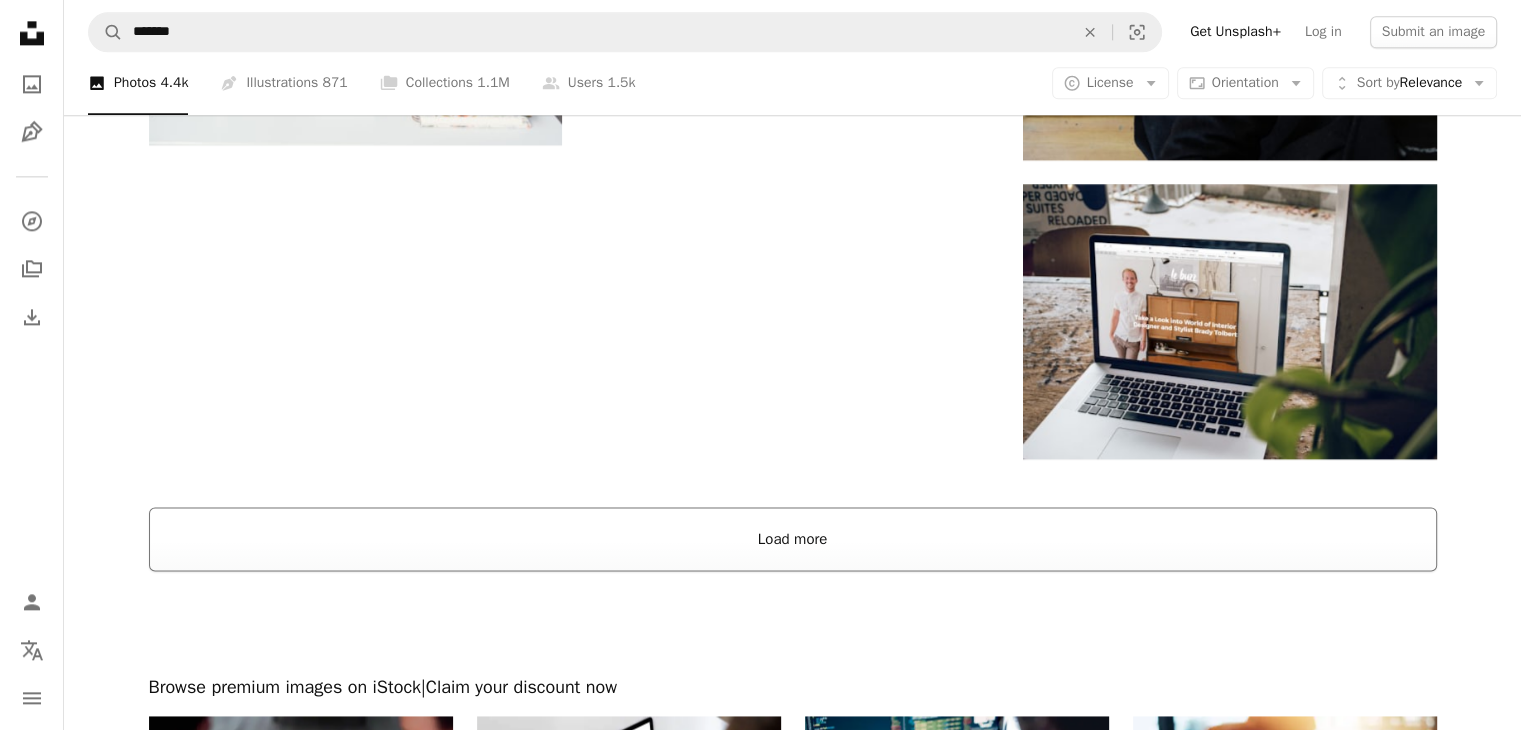 click on "Load more" at bounding box center [793, 539] 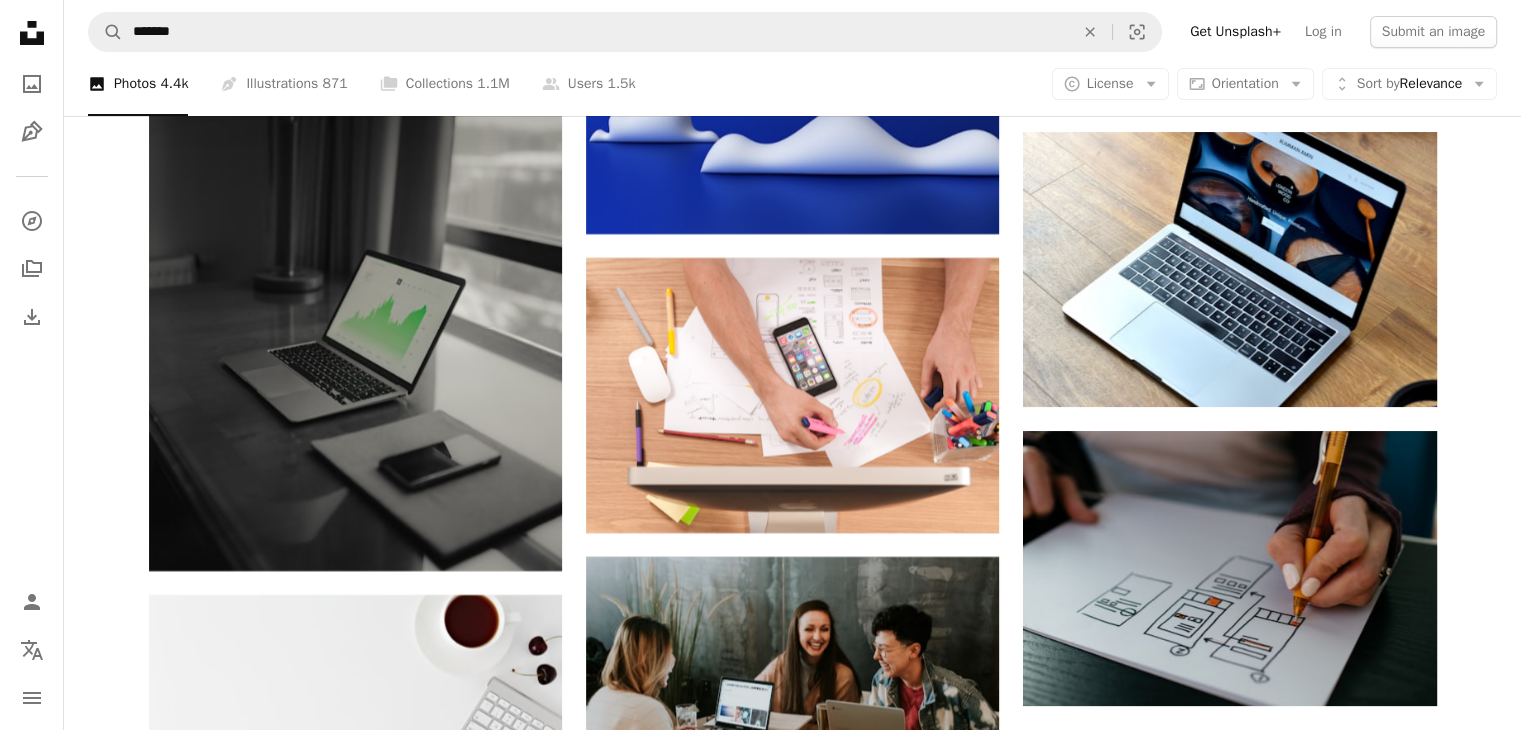 scroll, scrollTop: 7600, scrollLeft: 0, axis: vertical 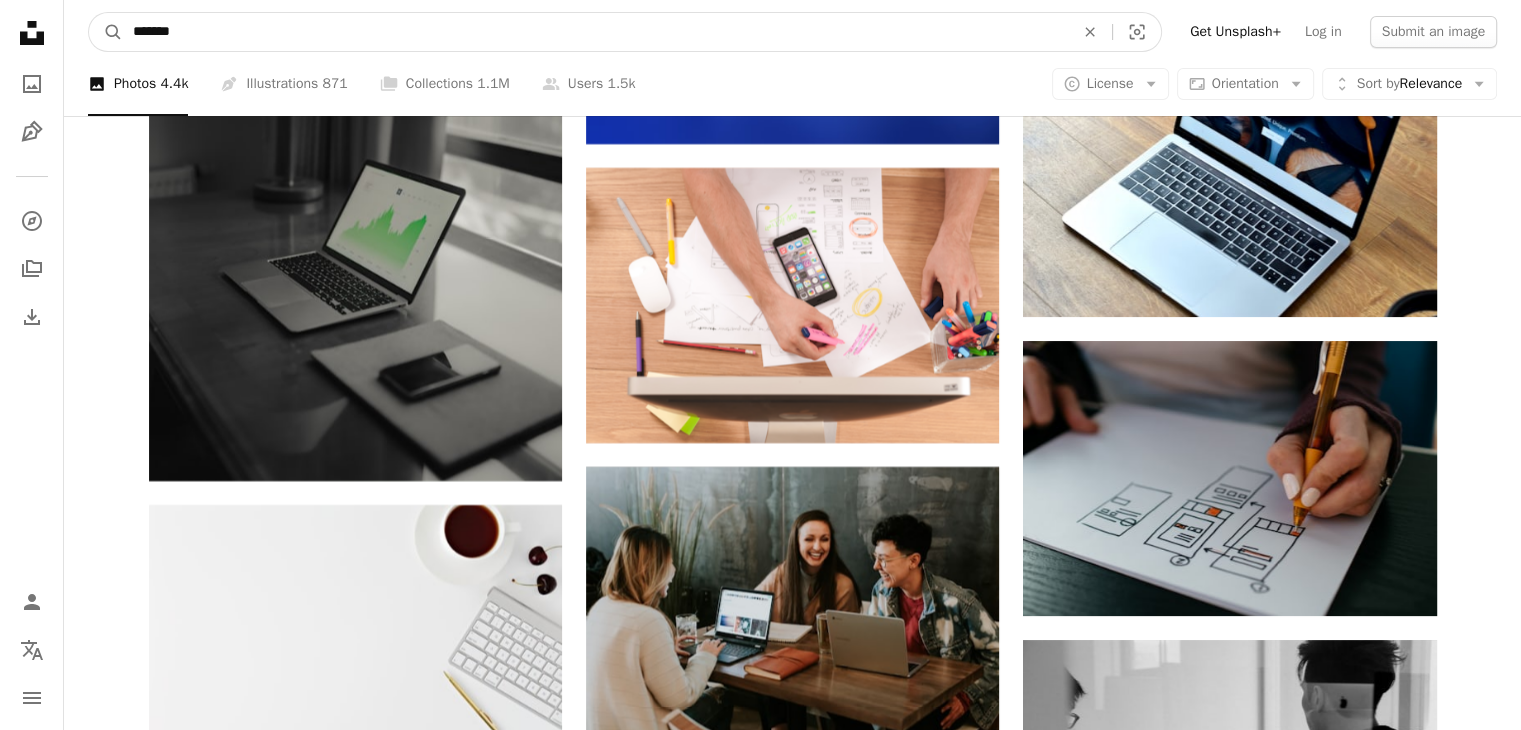click on "*******" at bounding box center [595, 32] 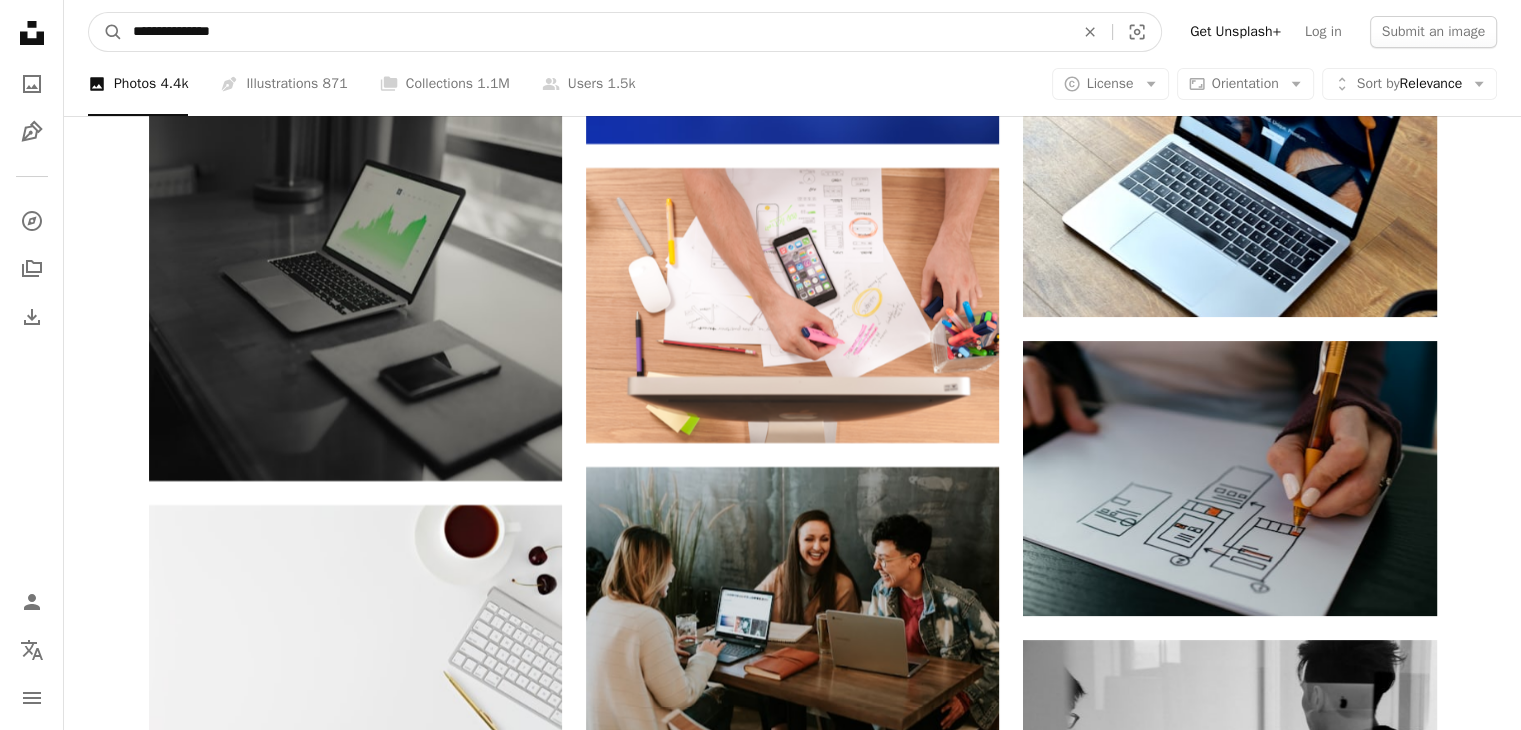 type on "**********" 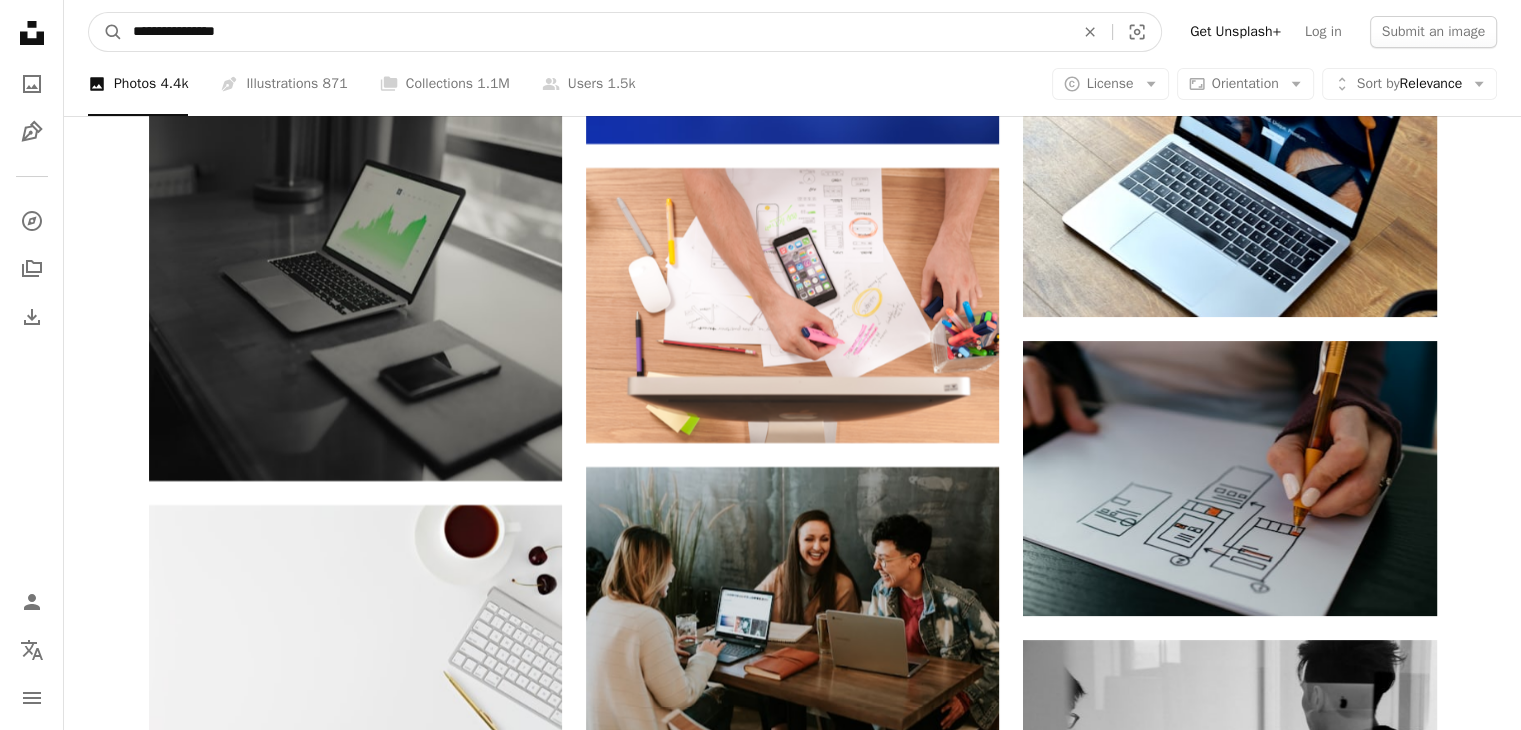 click on "A magnifying glass" at bounding box center (106, 32) 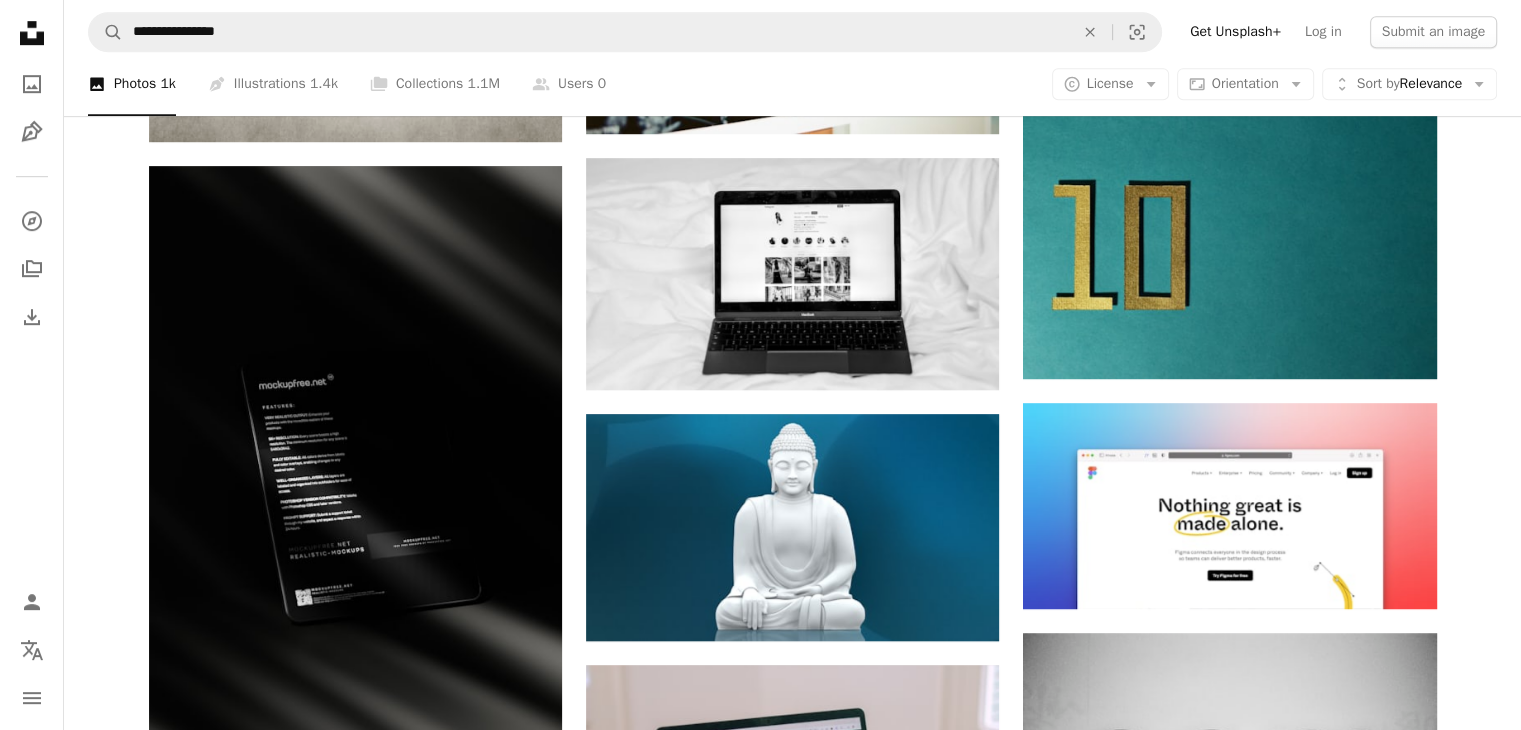 scroll, scrollTop: 1300, scrollLeft: 0, axis: vertical 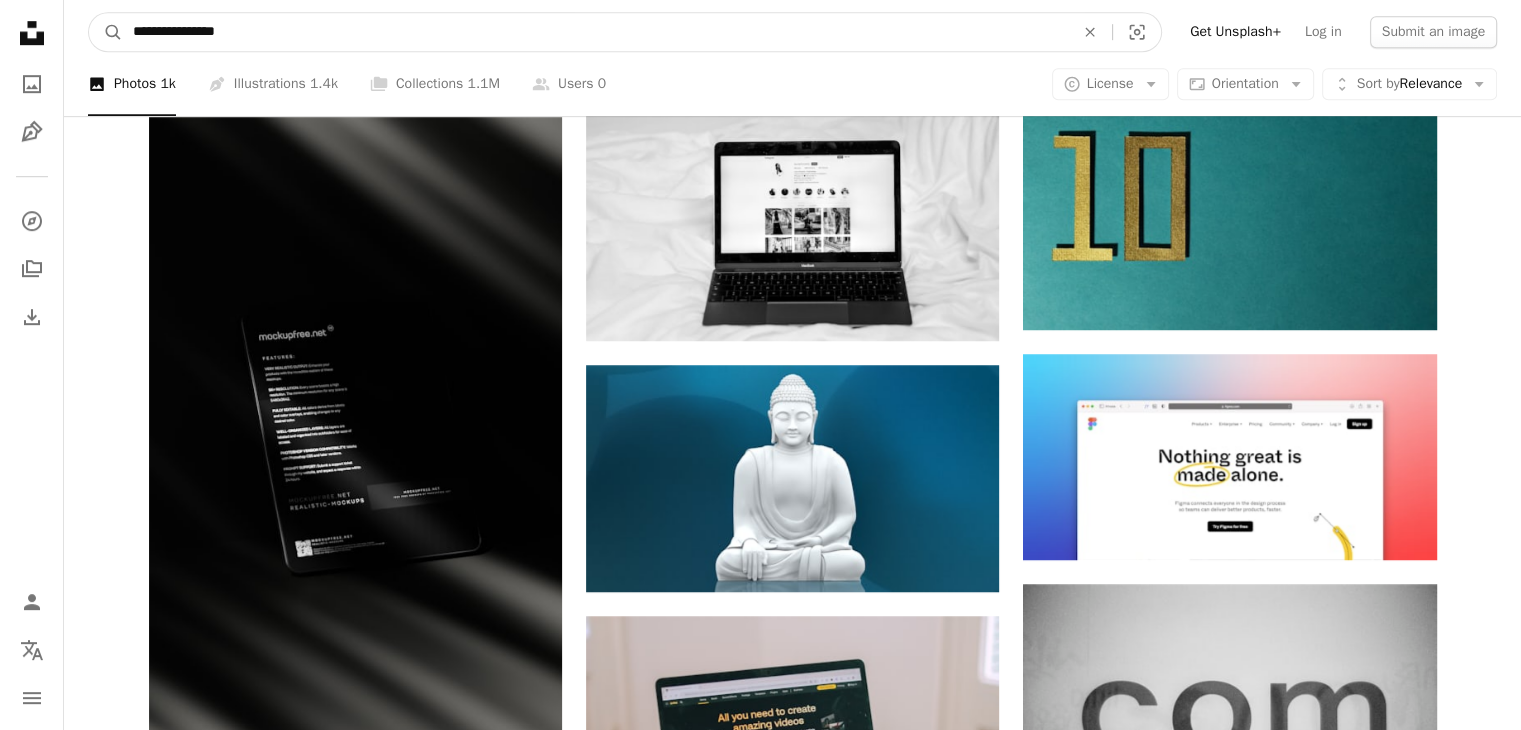 click on "**********" at bounding box center (595, 32) 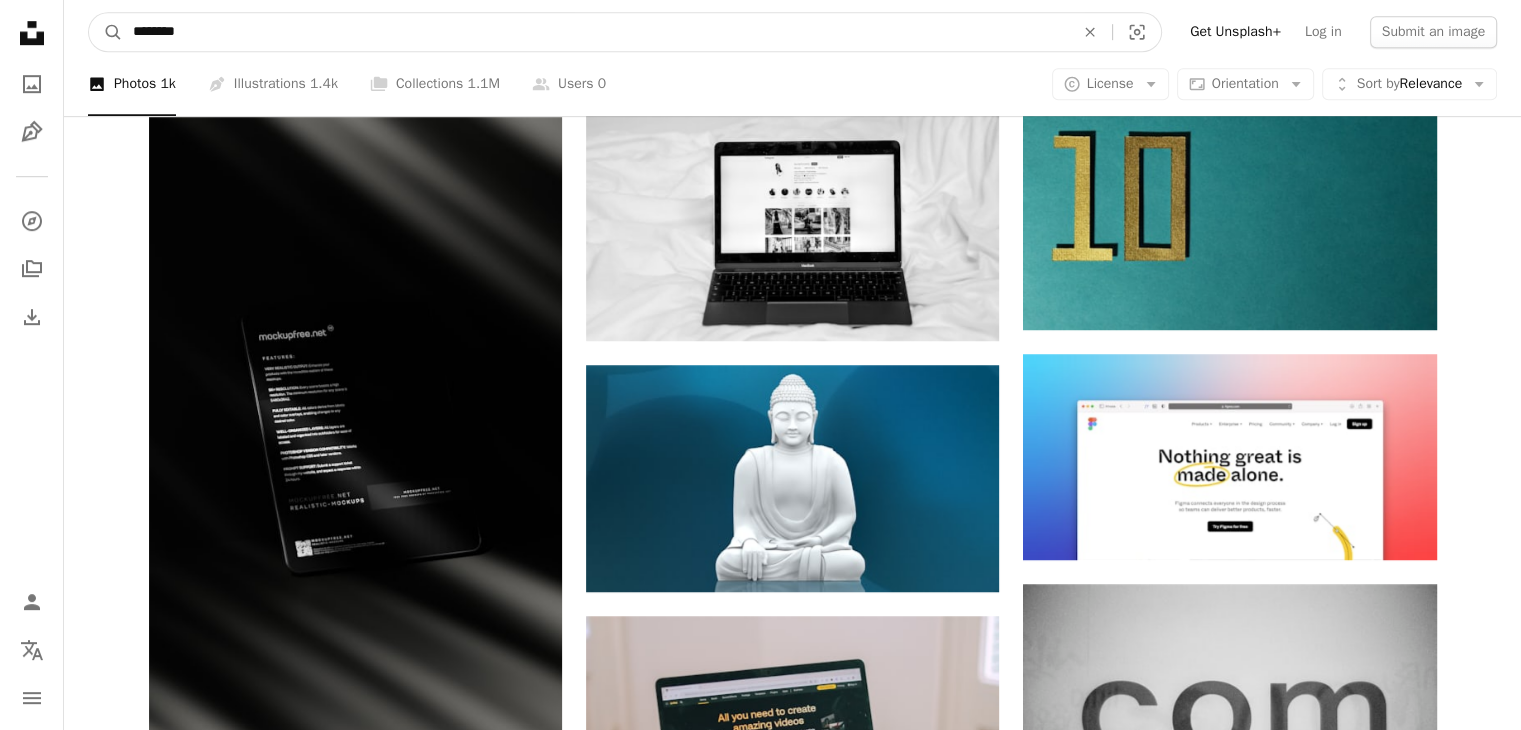 click on "A magnifying glass" at bounding box center [106, 32] 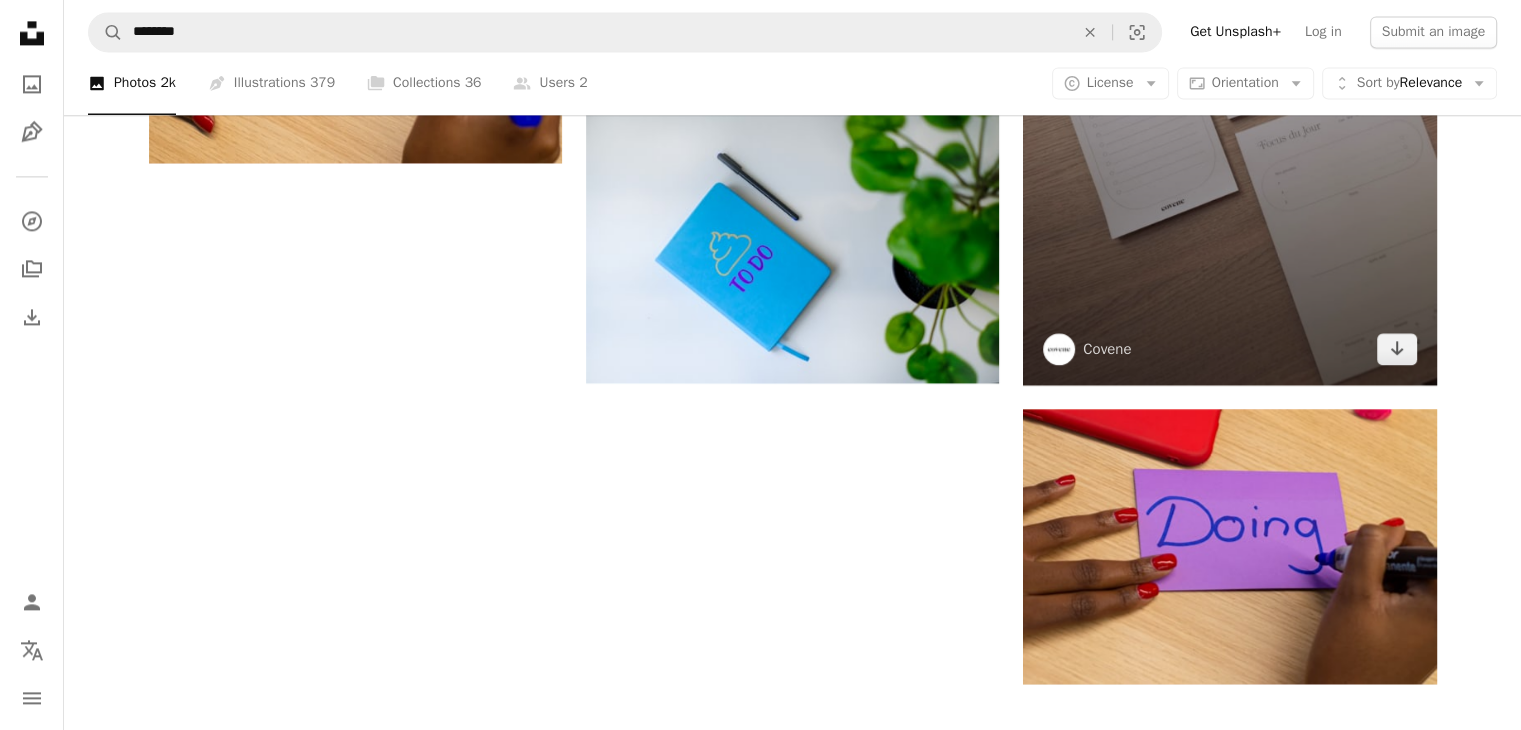scroll, scrollTop: 2900, scrollLeft: 0, axis: vertical 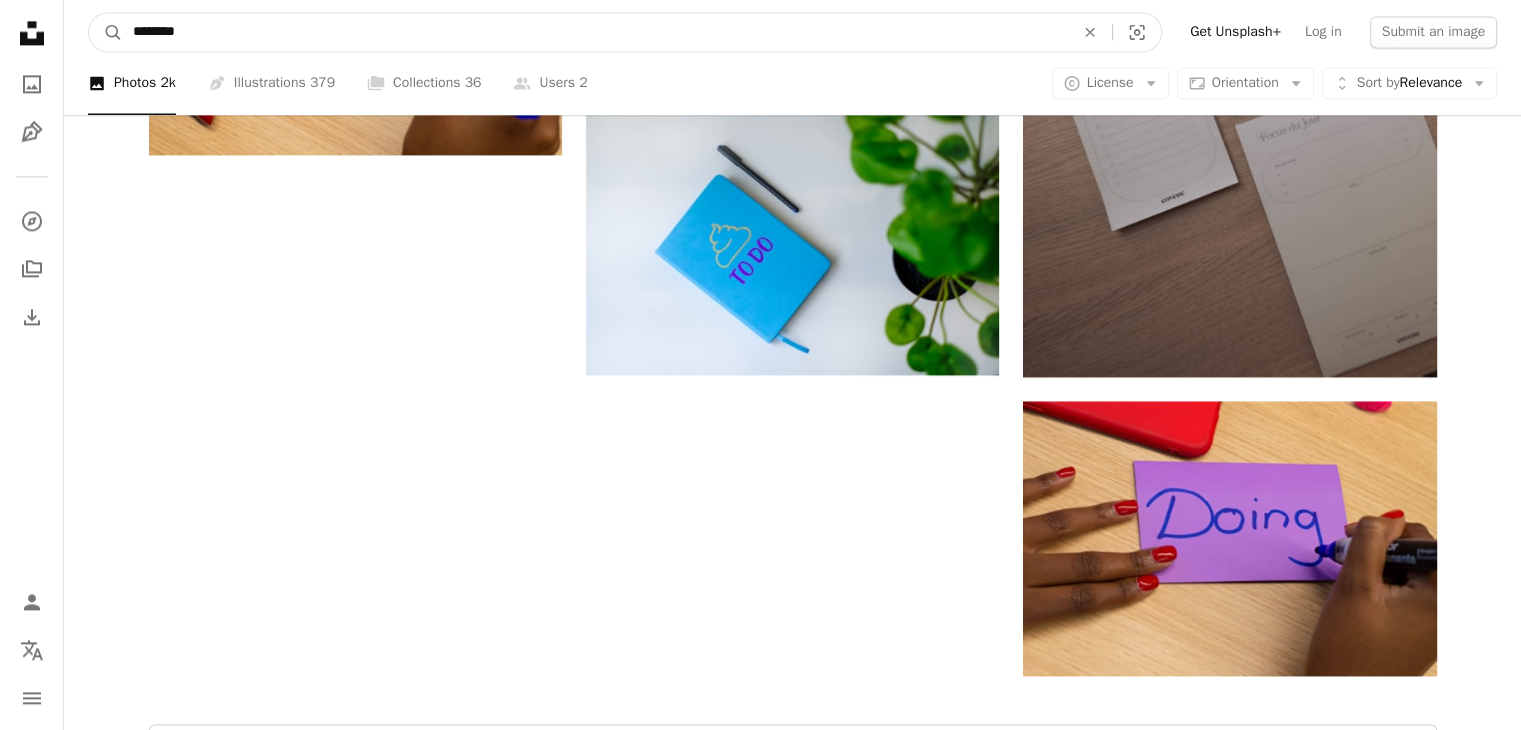 click on "********" at bounding box center (595, 32) 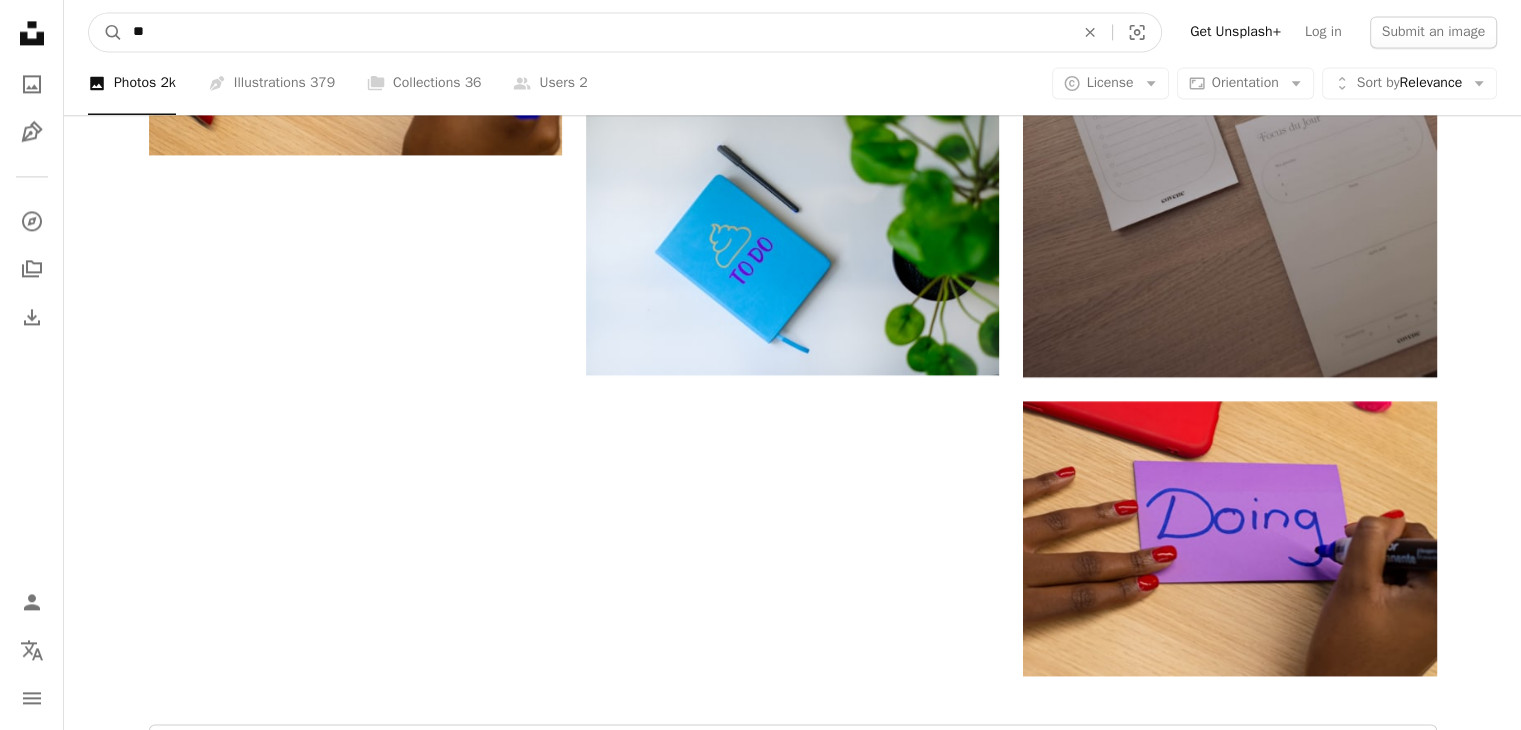 type on "*" 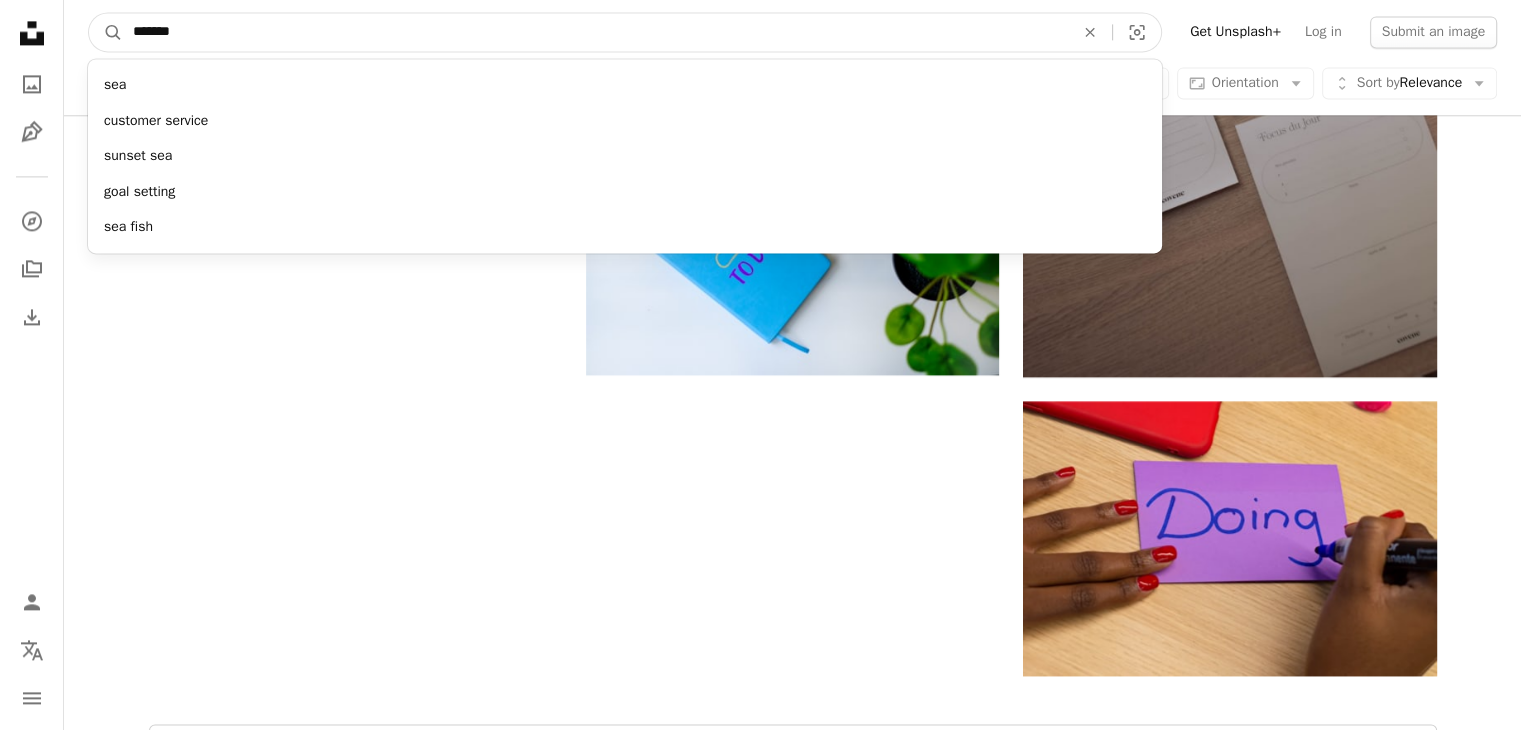 type on "********" 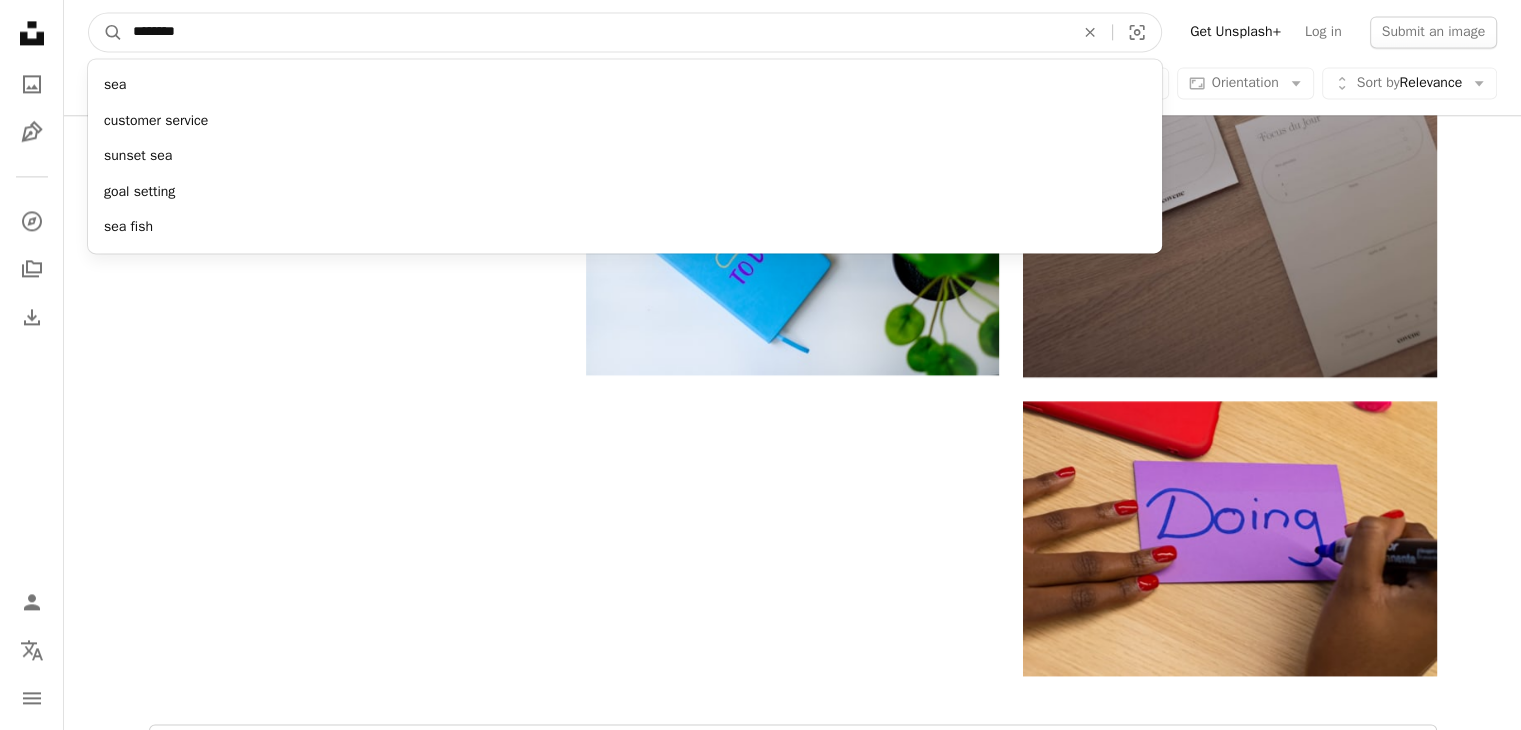 click on "A magnifying glass" at bounding box center (106, 32) 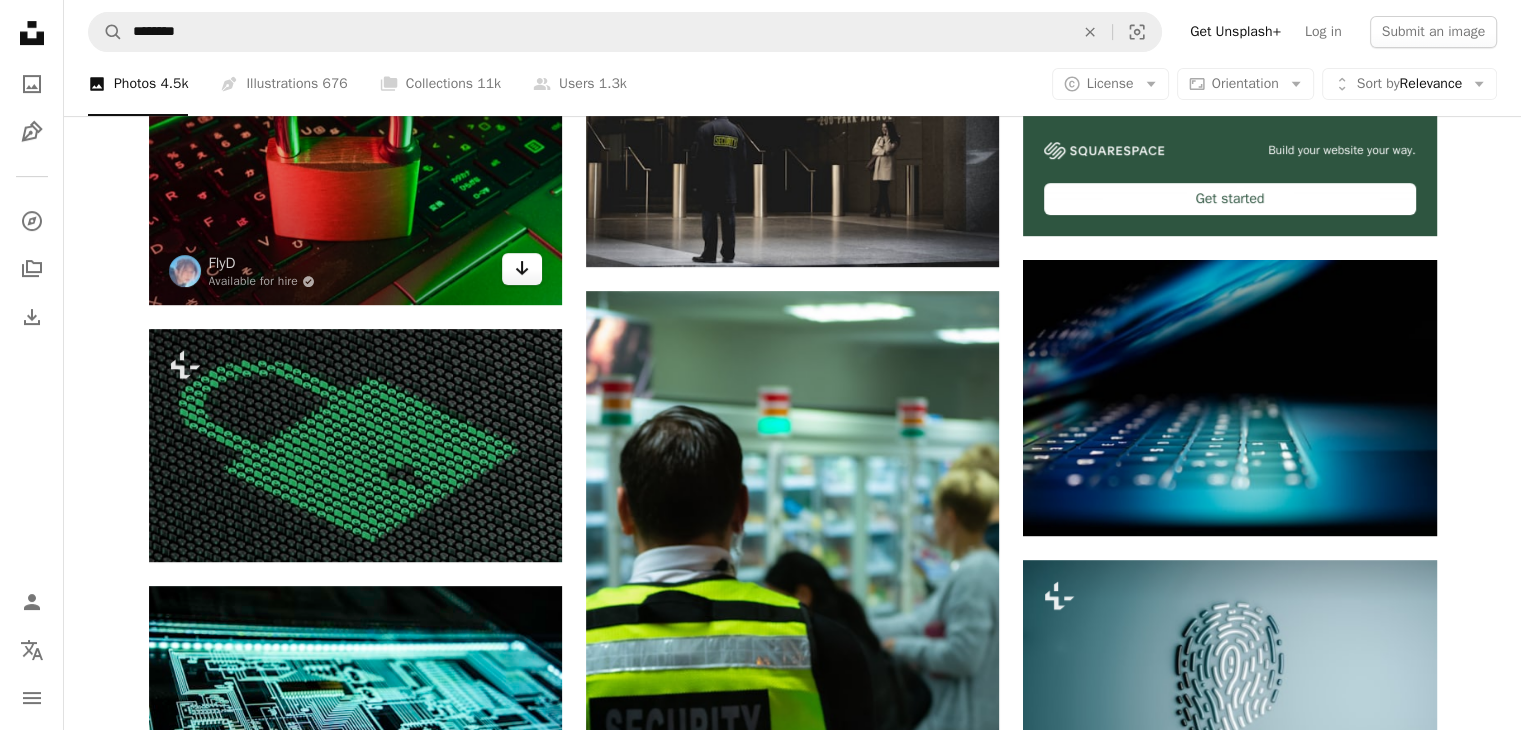 scroll, scrollTop: 800, scrollLeft: 0, axis: vertical 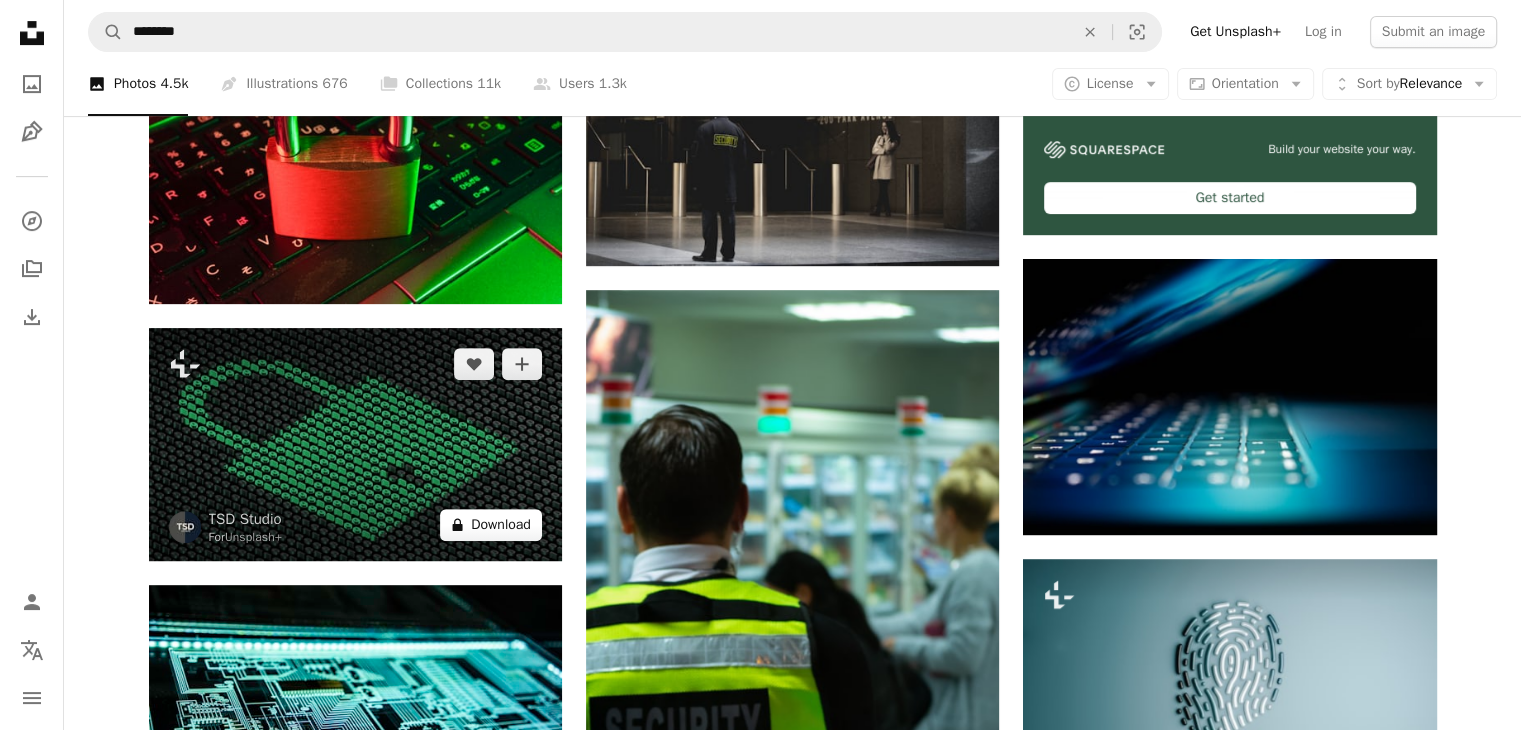 click on "A lock   Download" at bounding box center (491, 525) 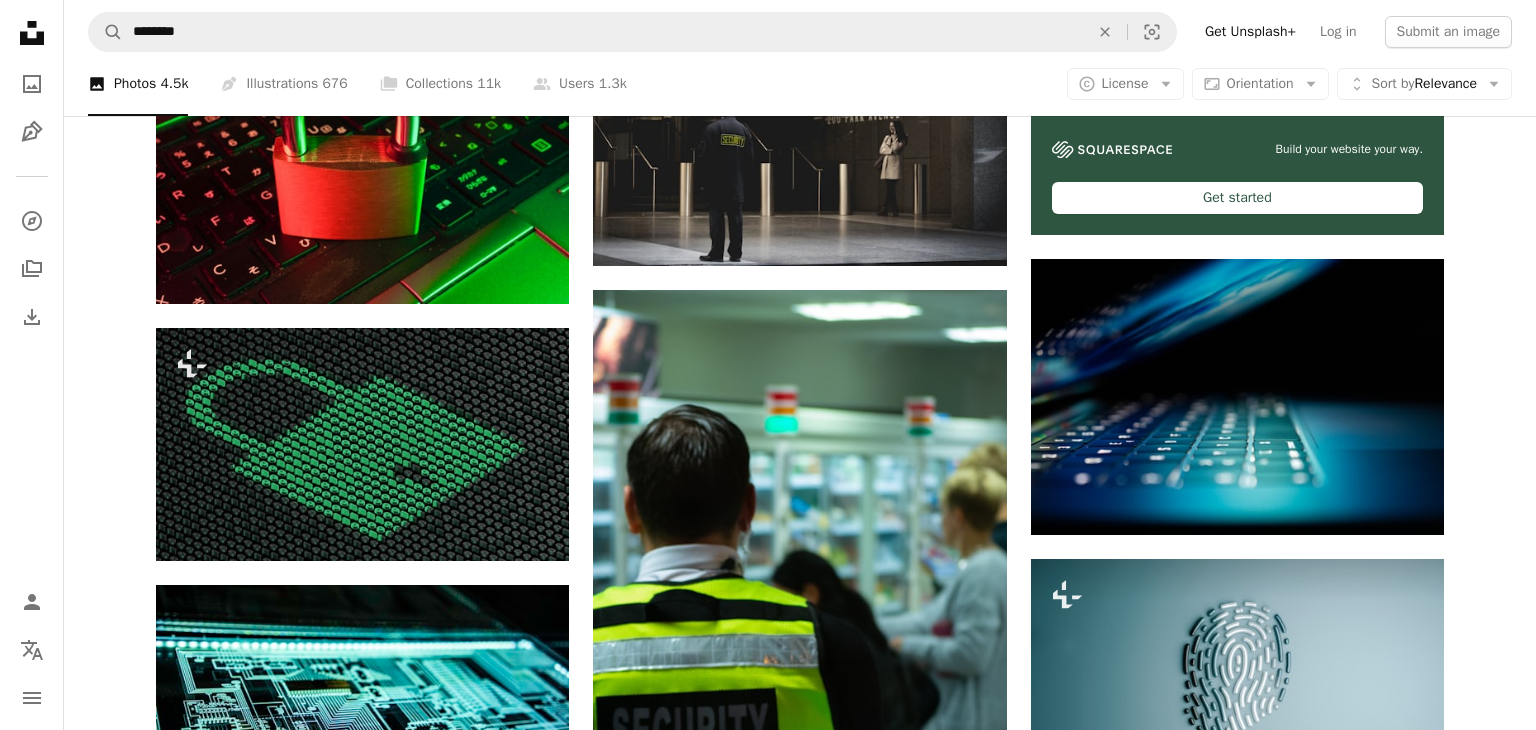 click on "An X shape Premium, ready to use images. Get unlimited access. A plus sign Members-only content added monthly A plus sign Unlimited royalty-free downloads A plus sign Illustrations  New A plus sign Enhanced legal protections yearly 66%  off monthly $12   $4 USD per month * Get  Unsplash+ * When paid annually, billed upfront  $48 Taxes where applicable. Renews automatically. Cancel anytime." at bounding box center (768, 4004) 